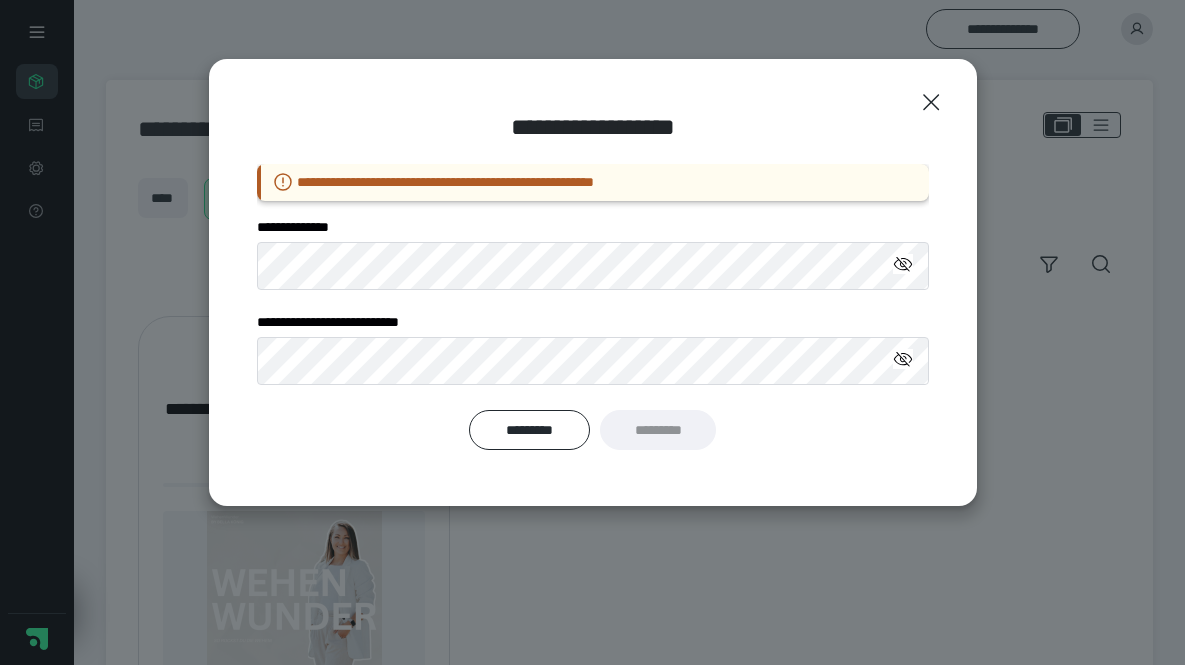 scroll, scrollTop: 0, scrollLeft: 0, axis: both 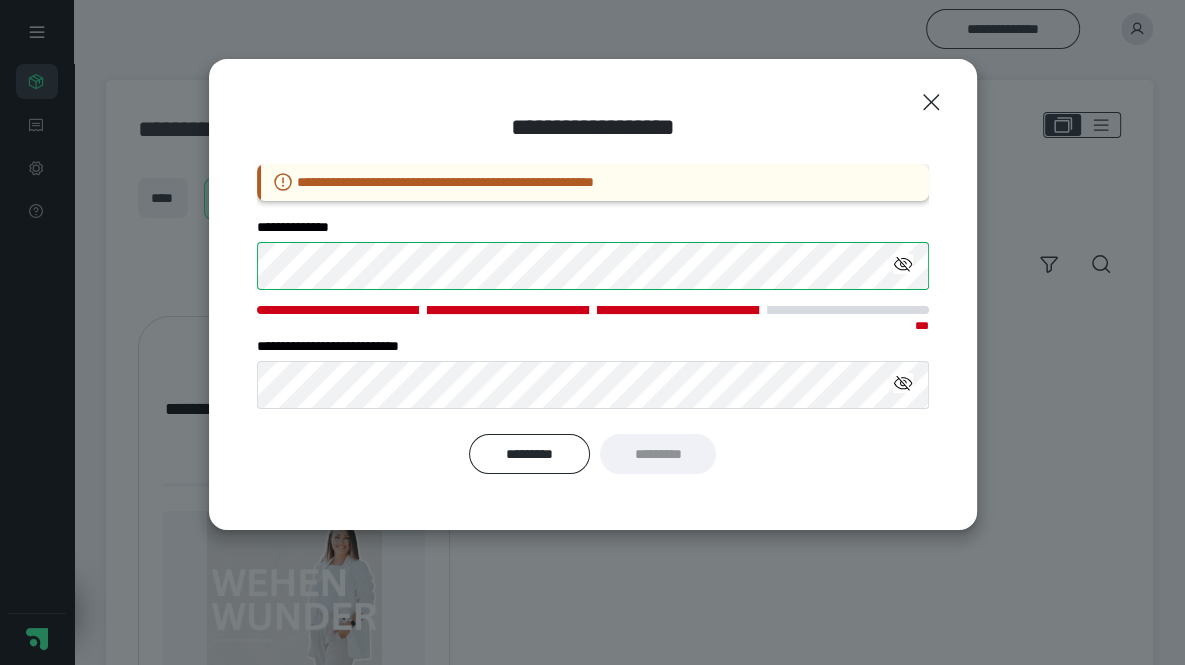 click on "**********" at bounding box center [592, 332] 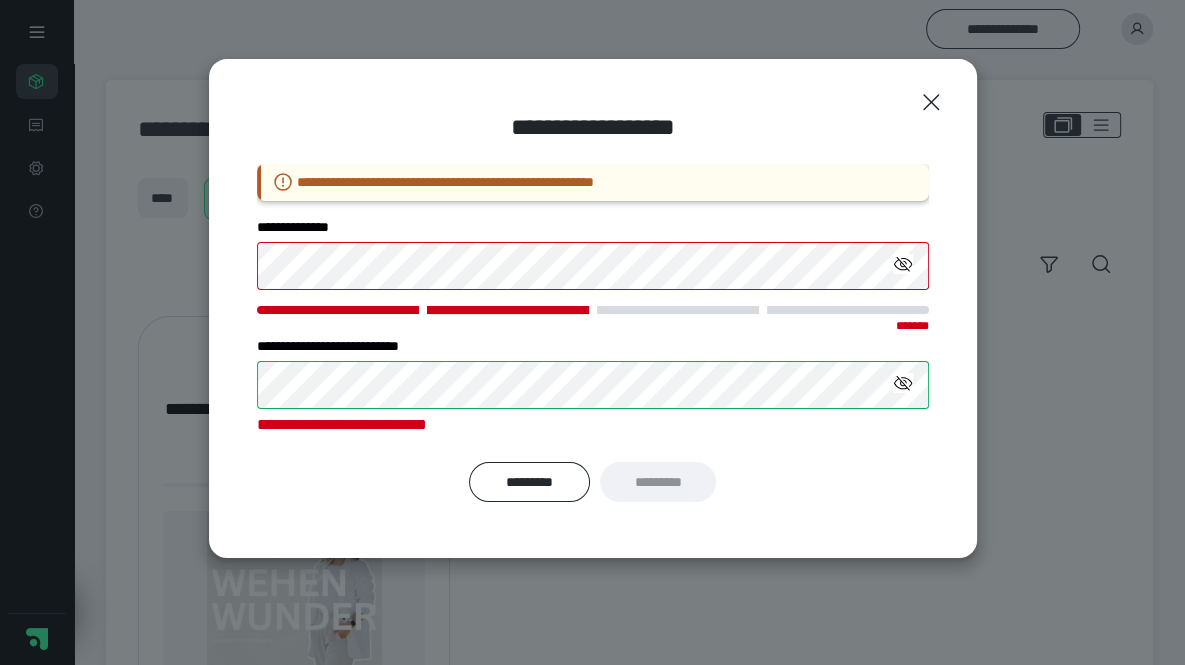 click on "[FIRST] [LAST] [STREET] [CITY], [STATE] [ZIP] [COUNTRY]" at bounding box center (592, 332) 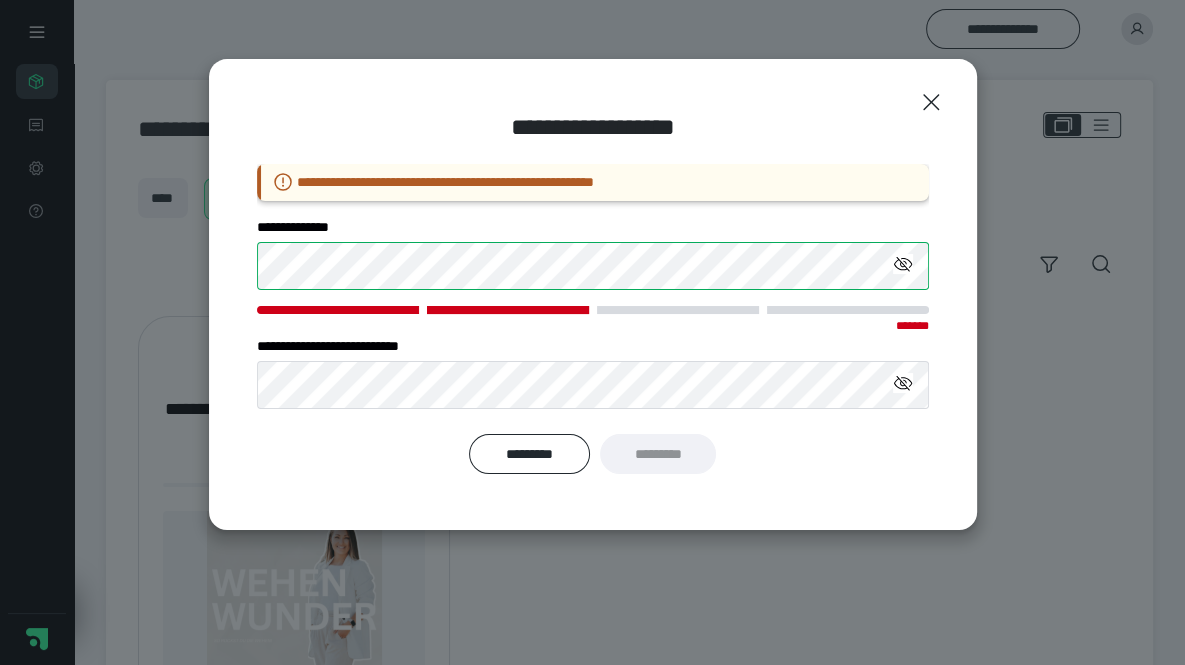 click on "[FIRST] [LAST] [STREET] [CITY], [STATE] [ZIP]" at bounding box center (593, 294) 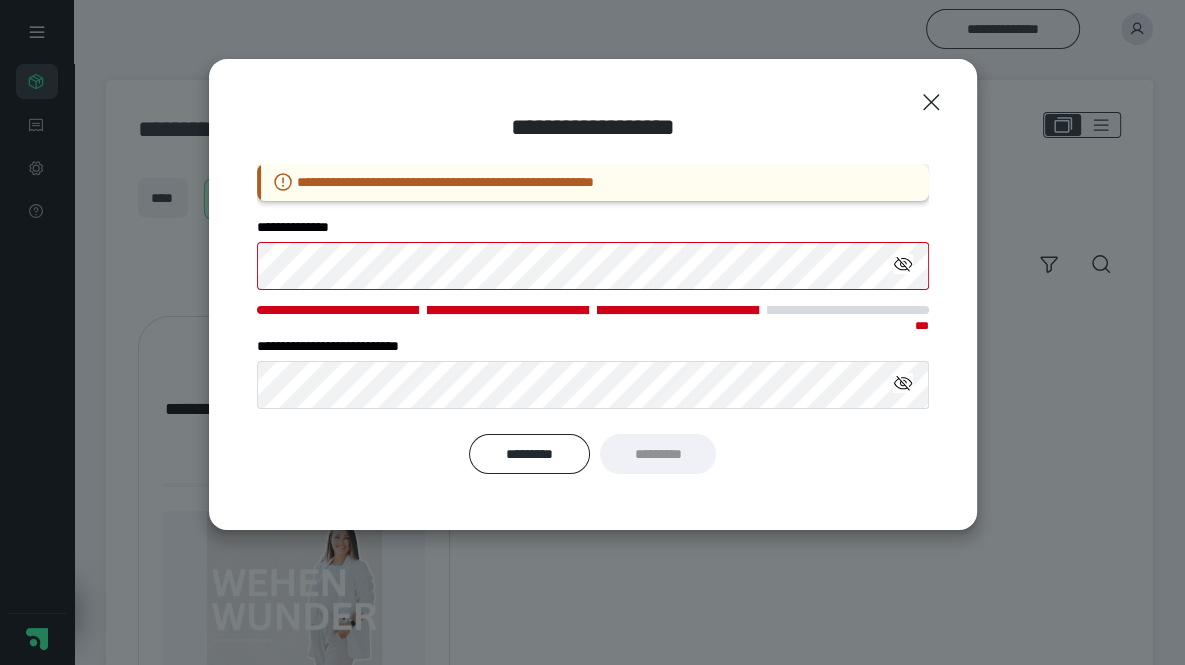click on "**********" at bounding box center [593, 294] 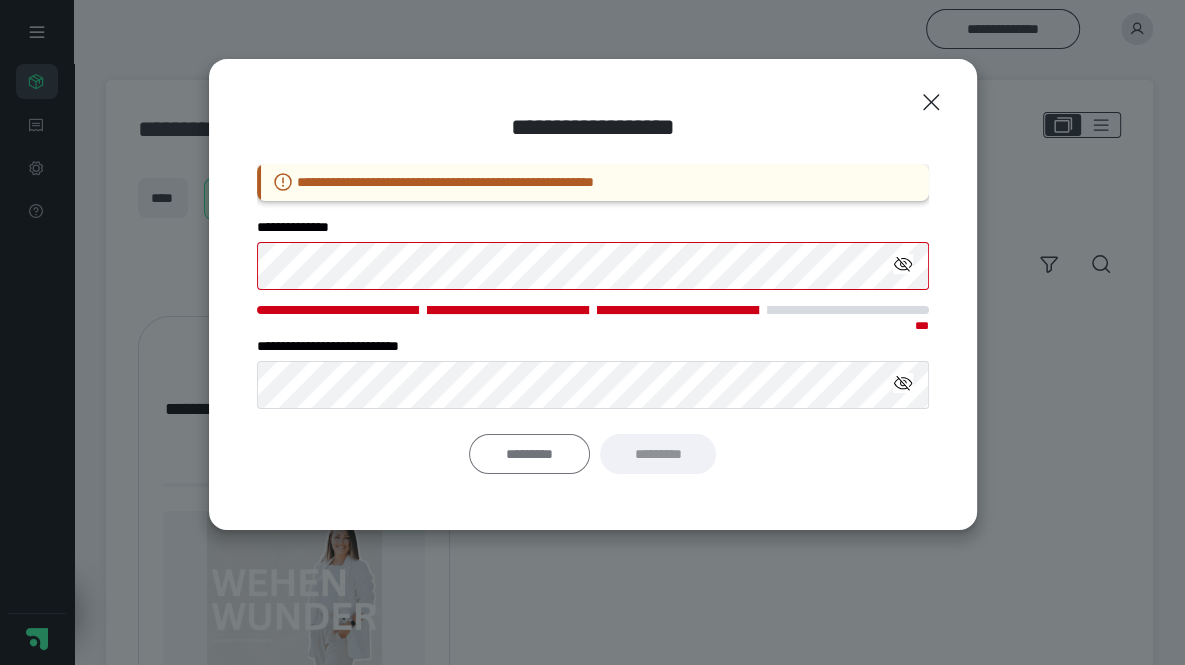 click on "*********" at bounding box center [529, 454] 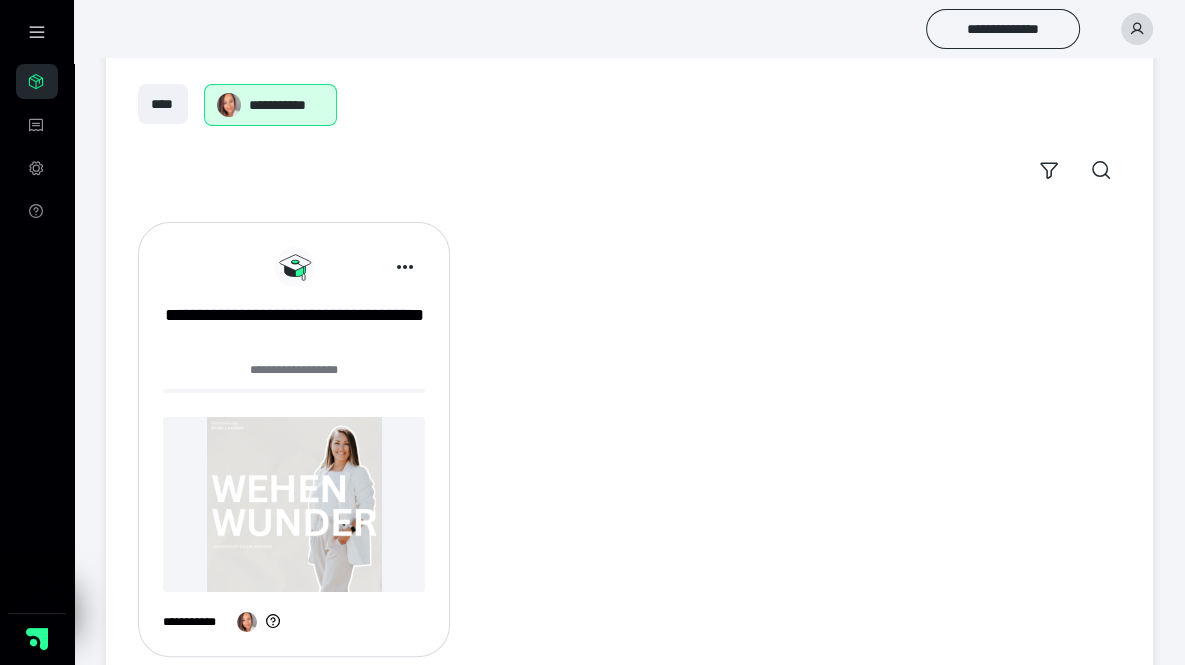 scroll, scrollTop: 141, scrollLeft: 0, axis: vertical 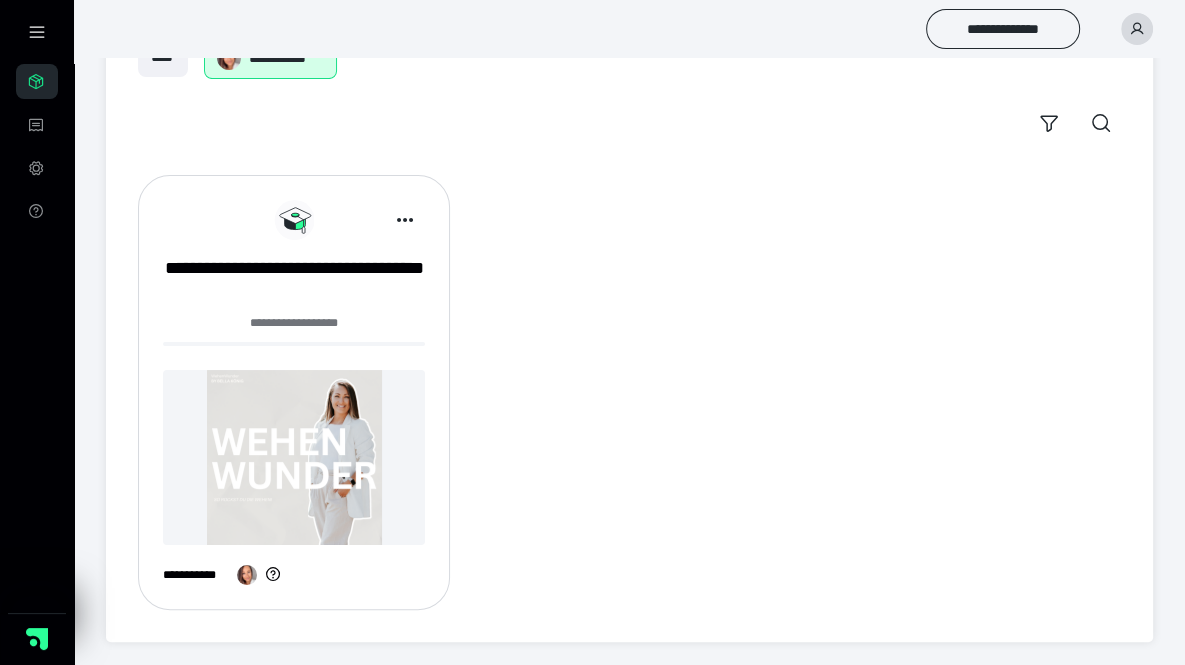 click at bounding box center (294, 457) 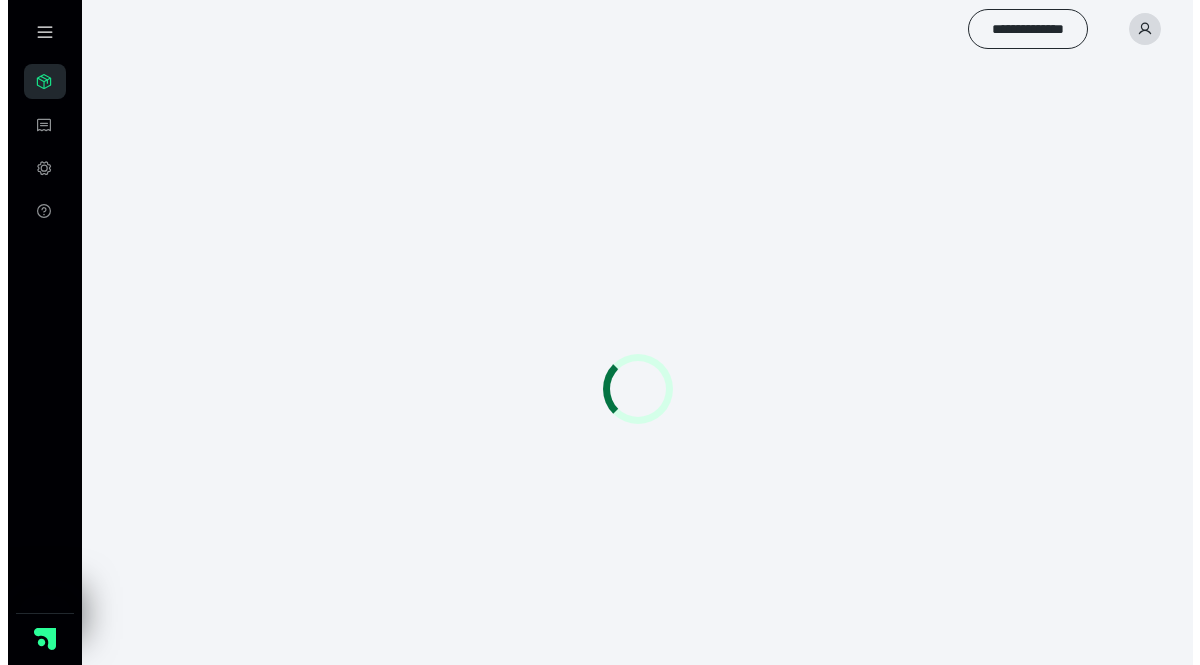 scroll, scrollTop: 0, scrollLeft: 0, axis: both 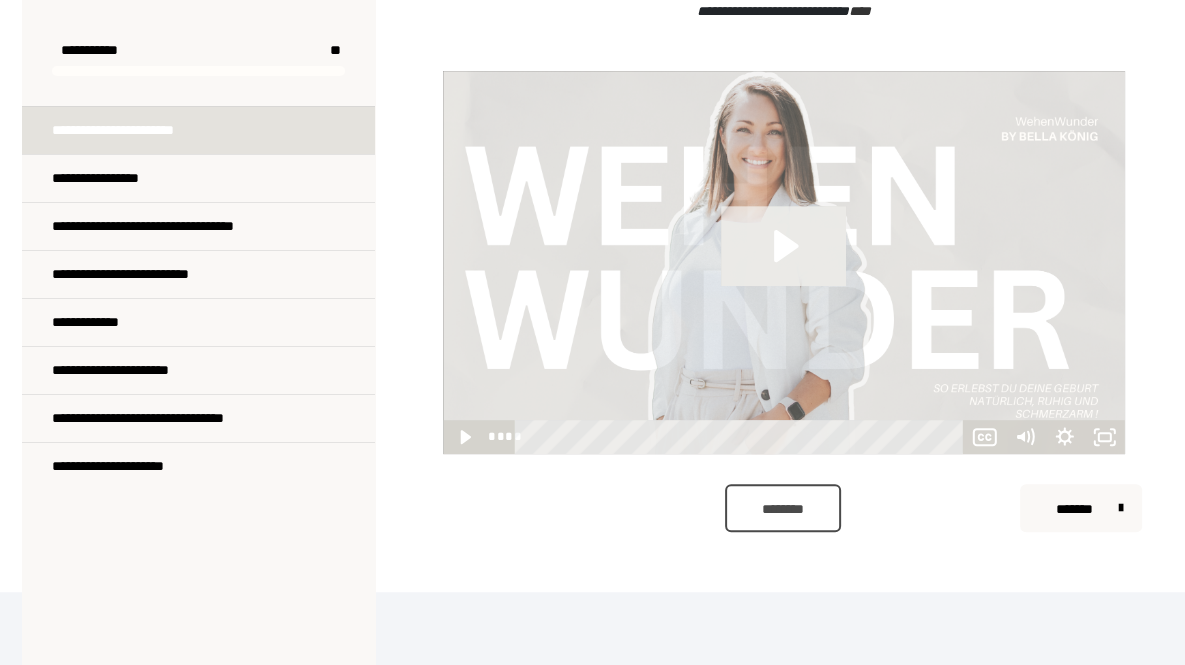 click 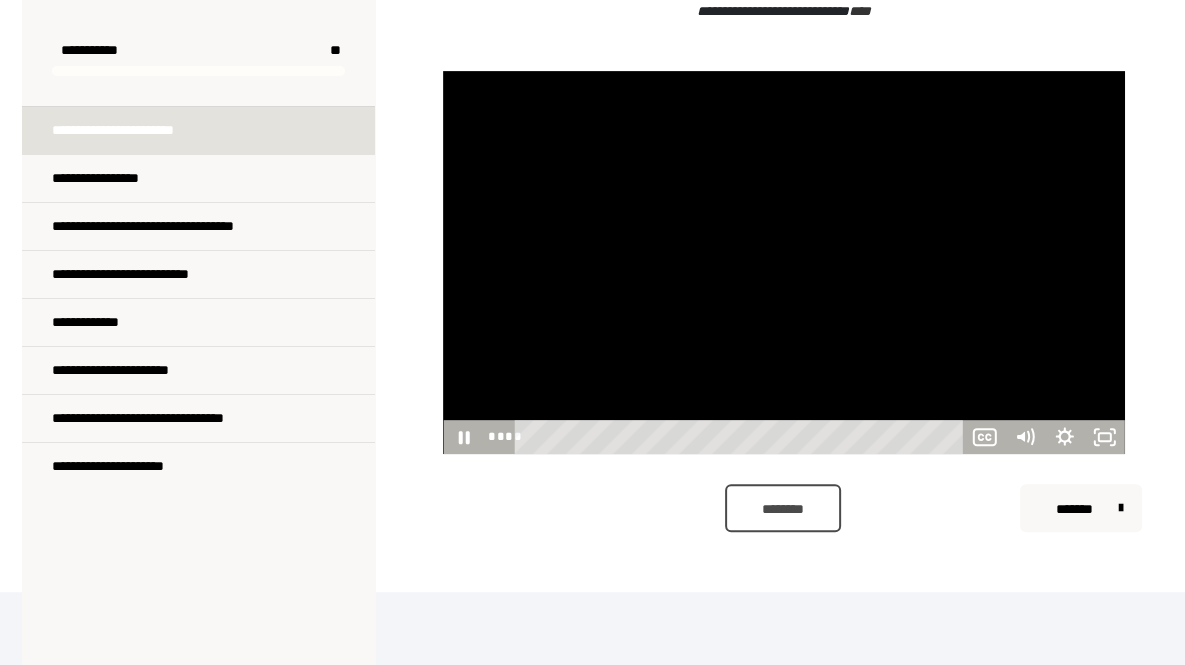 click on "********* ******** *******" at bounding box center (783, 508) 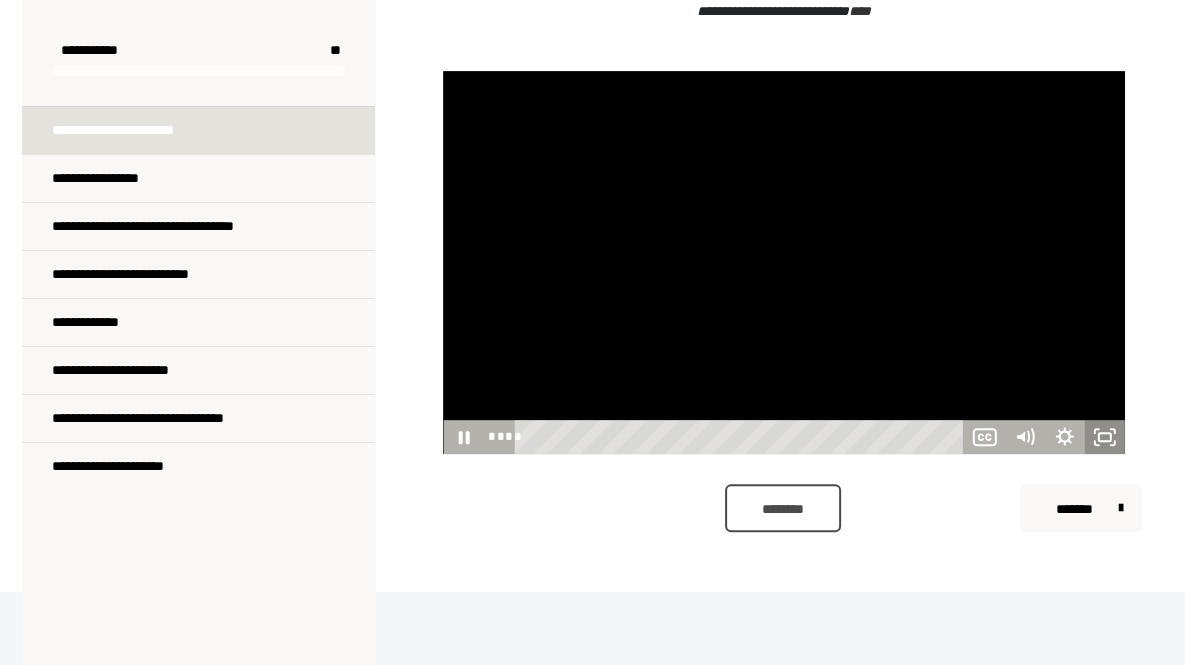 click 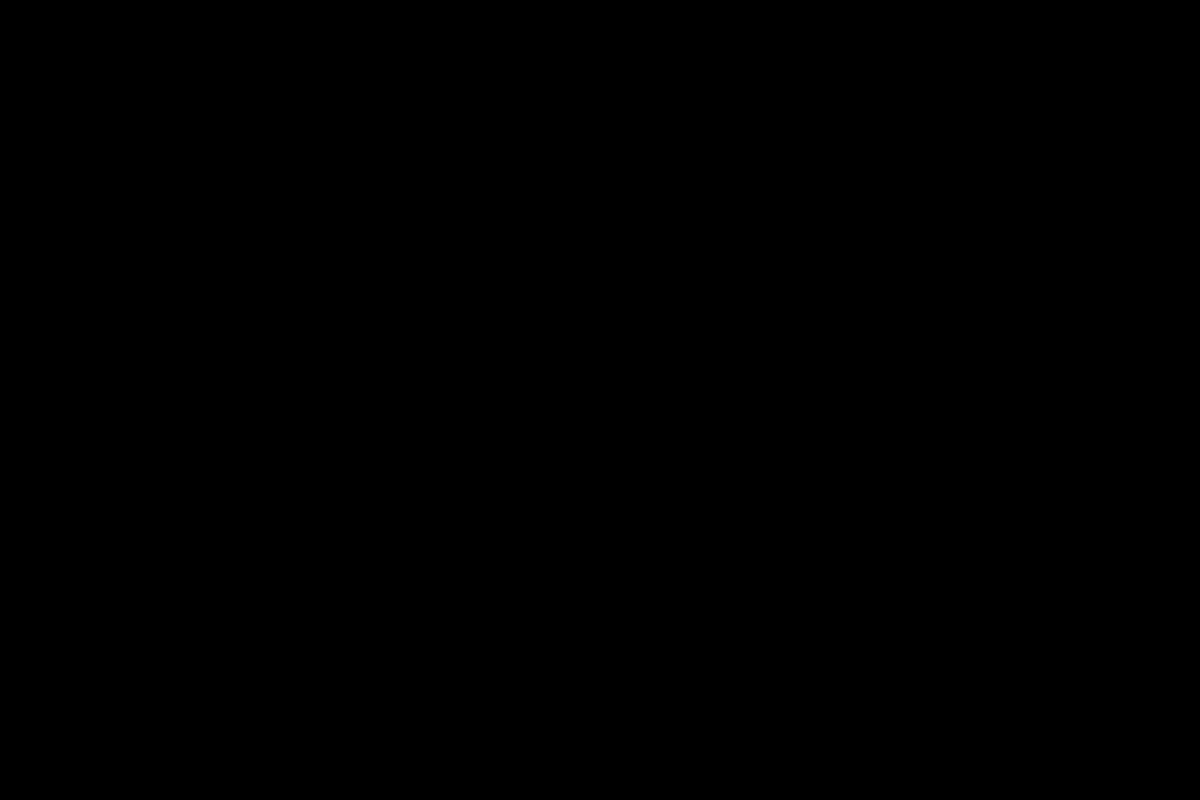 click at bounding box center (600, 400) 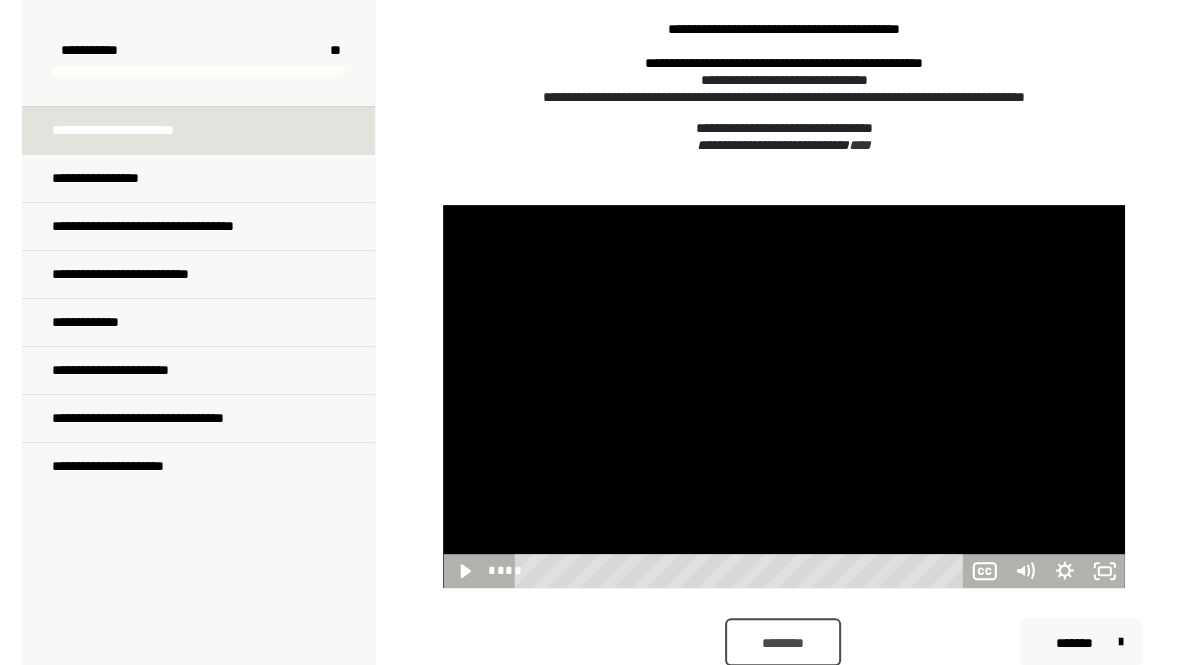 click at bounding box center [783, 396] 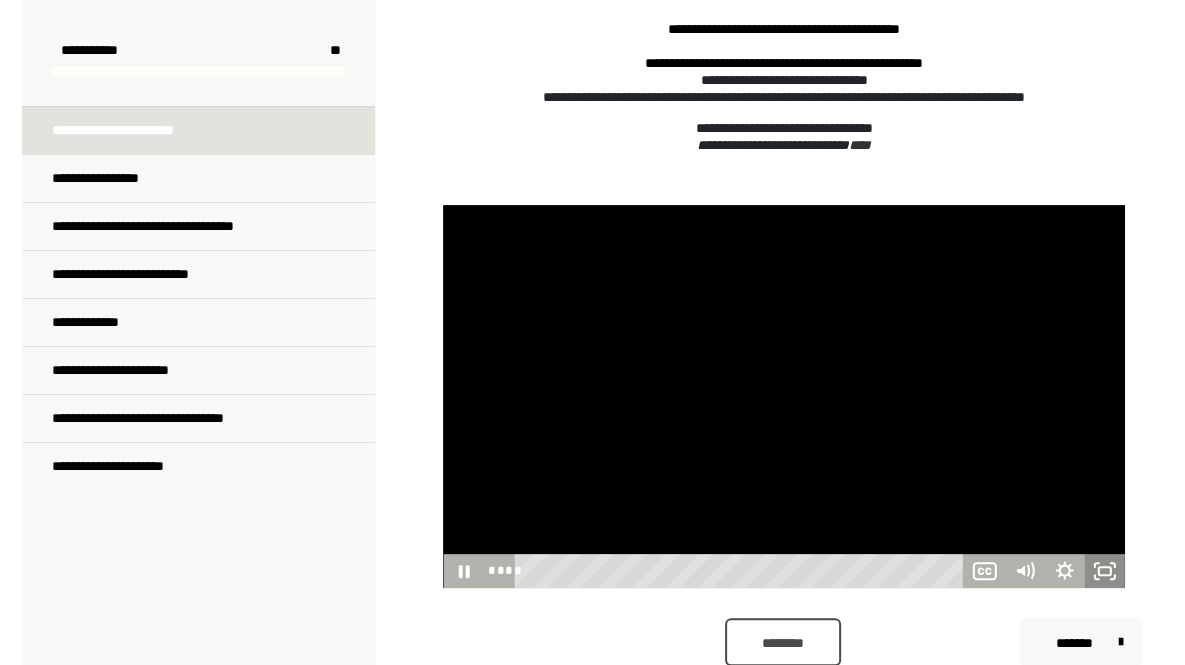 click 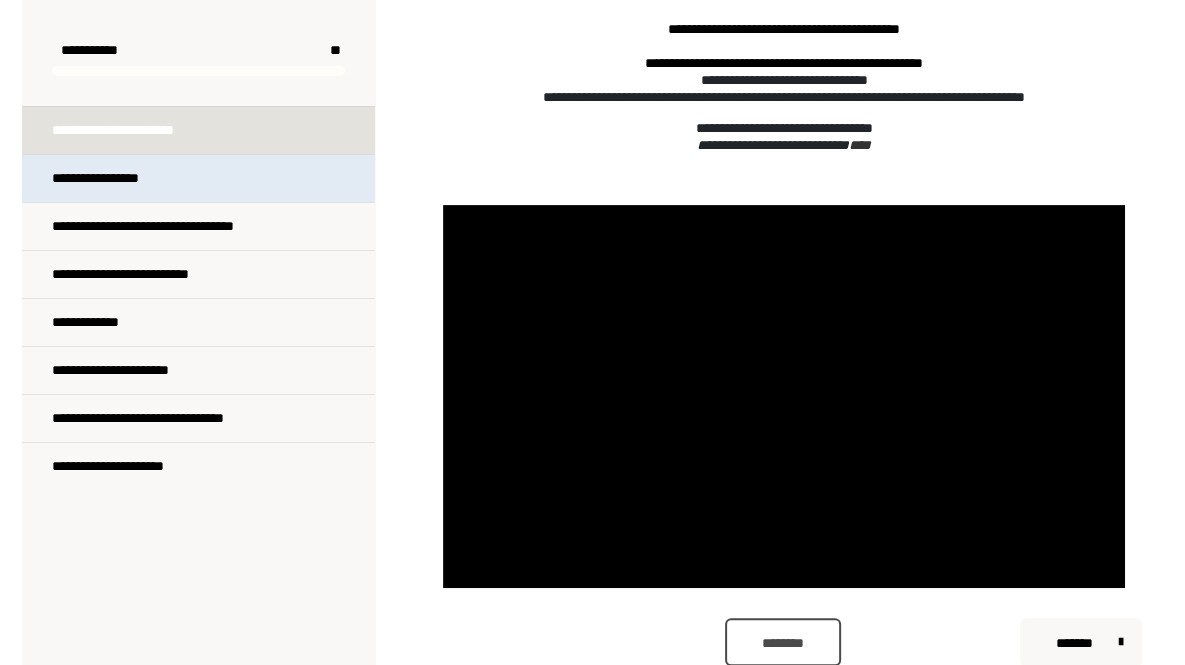 drag, startPoint x: 189, startPoint y: 177, endPoint x: 110, endPoint y: 161, distance: 80.60397 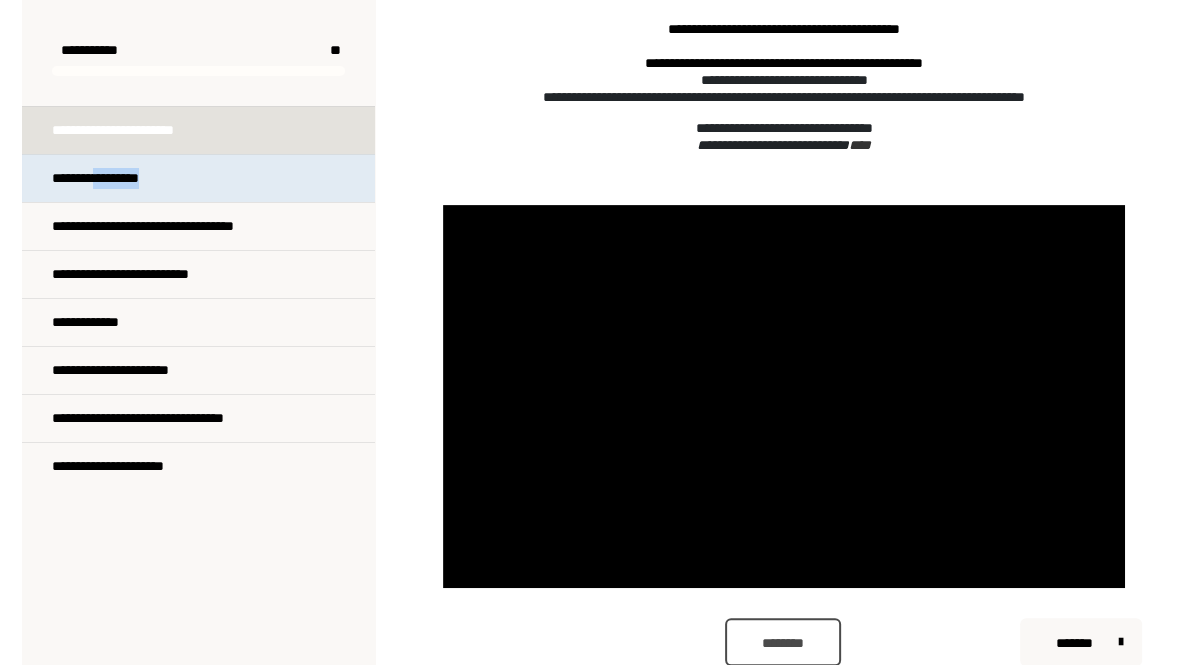 scroll, scrollTop: 289, scrollLeft: 0, axis: vertical 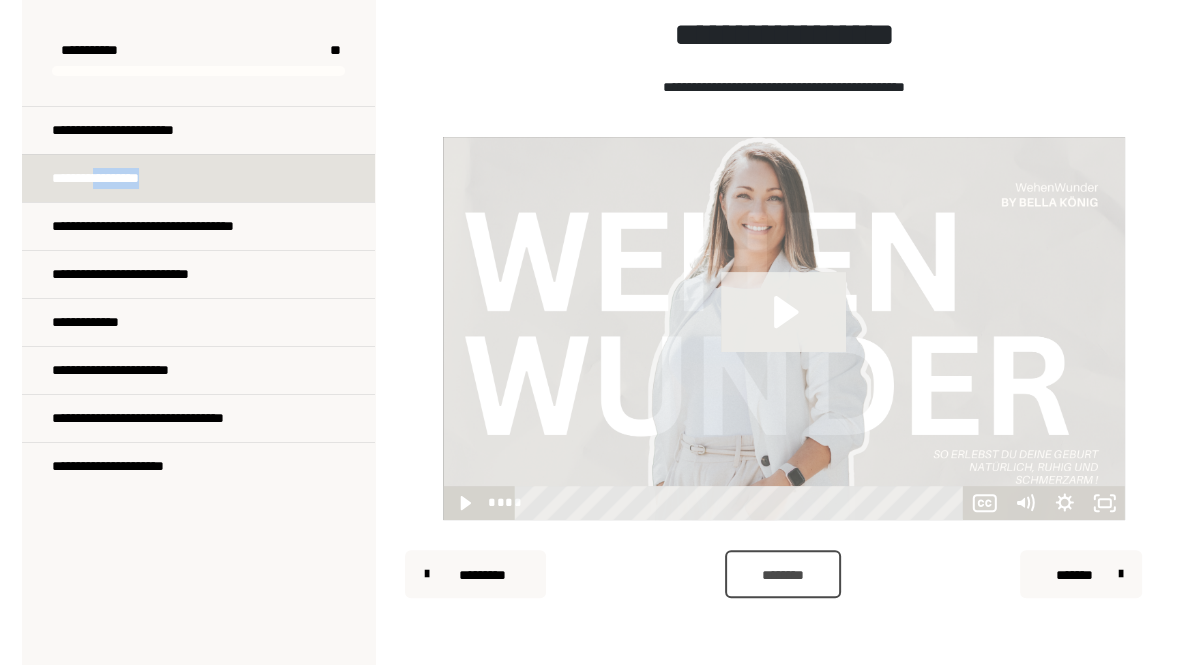 click 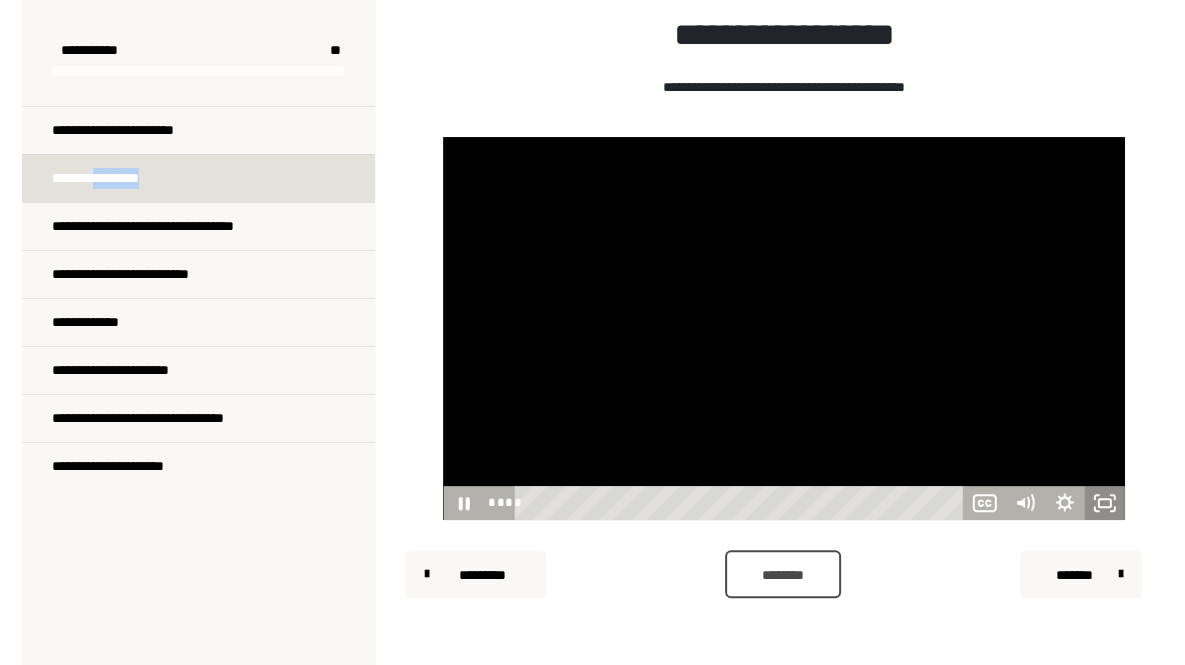 click 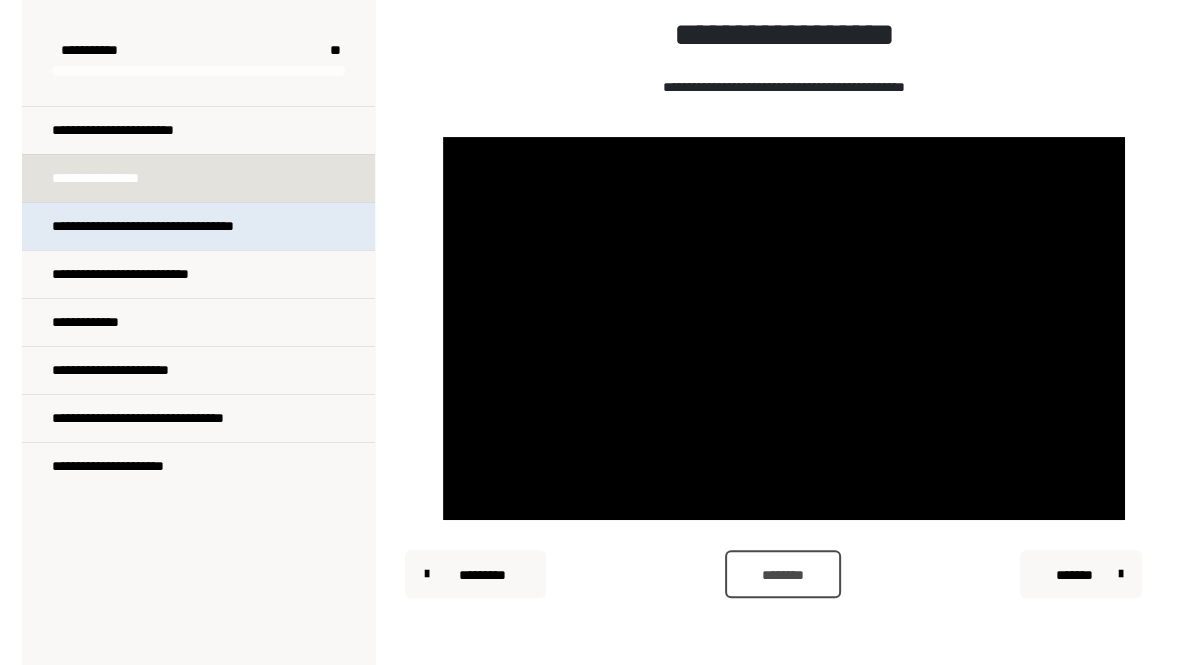 click on "**********" at bounding box center [188, 226] 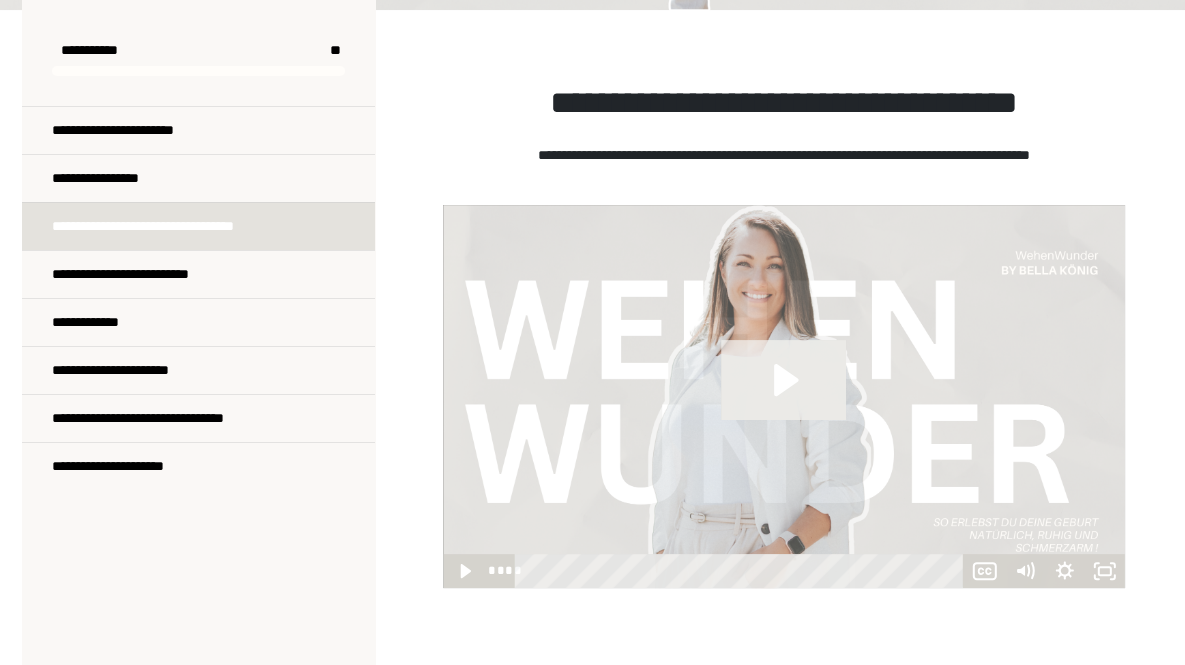 click 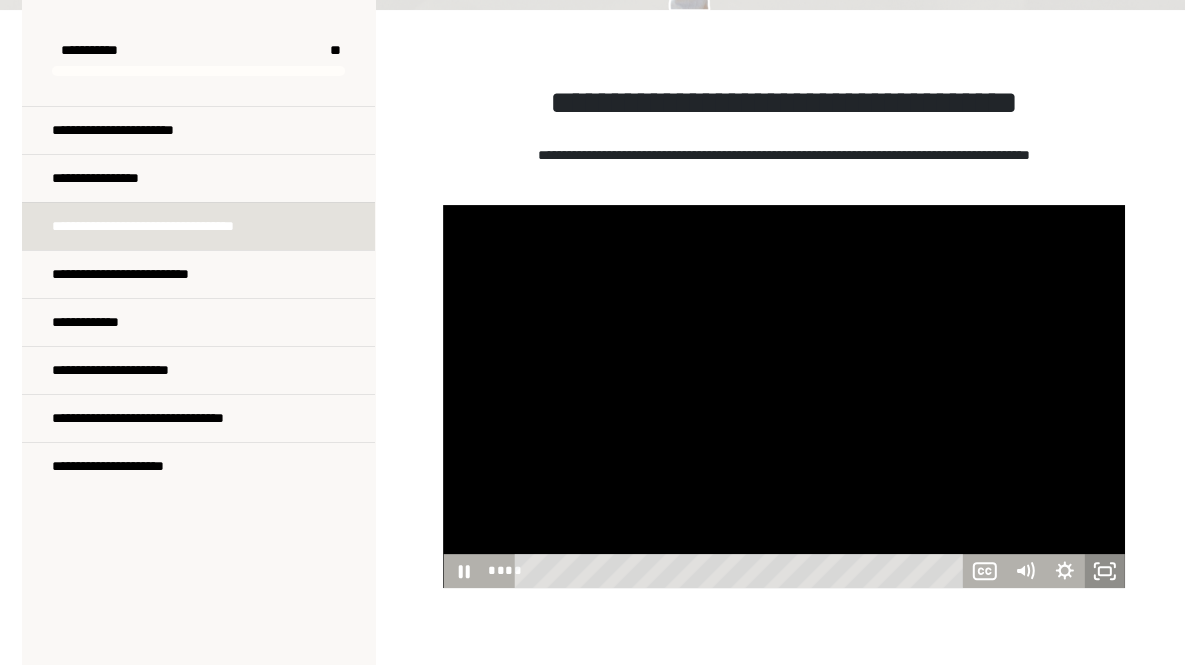 click 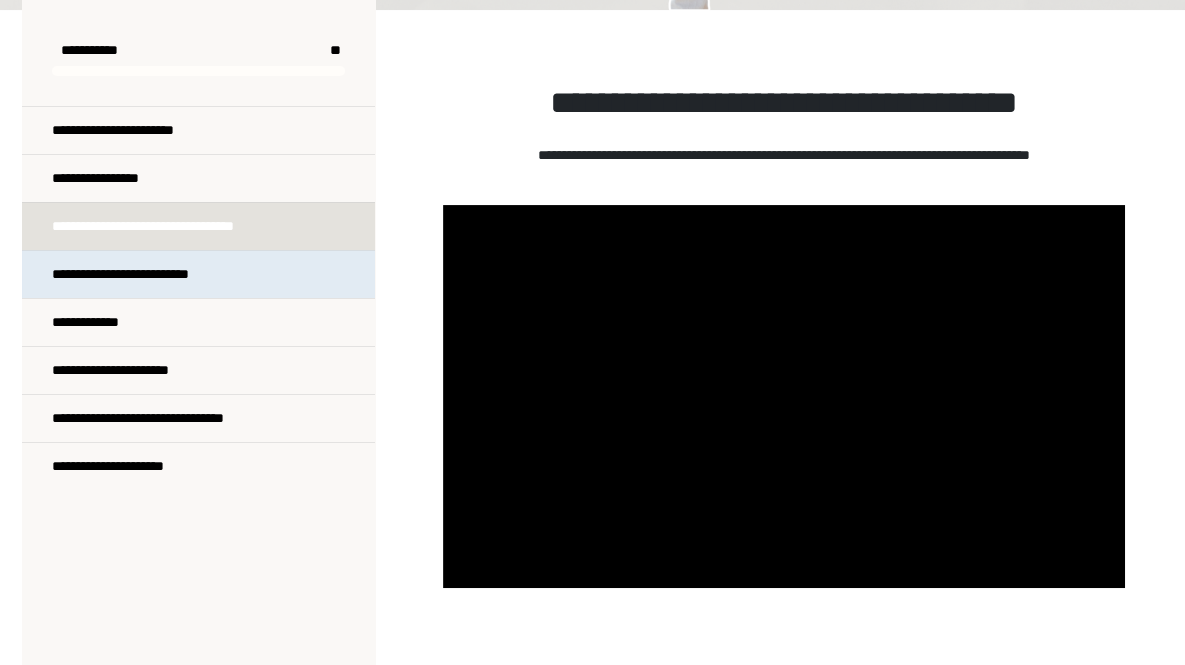 click on "**********" at bounding box center [160, 274] 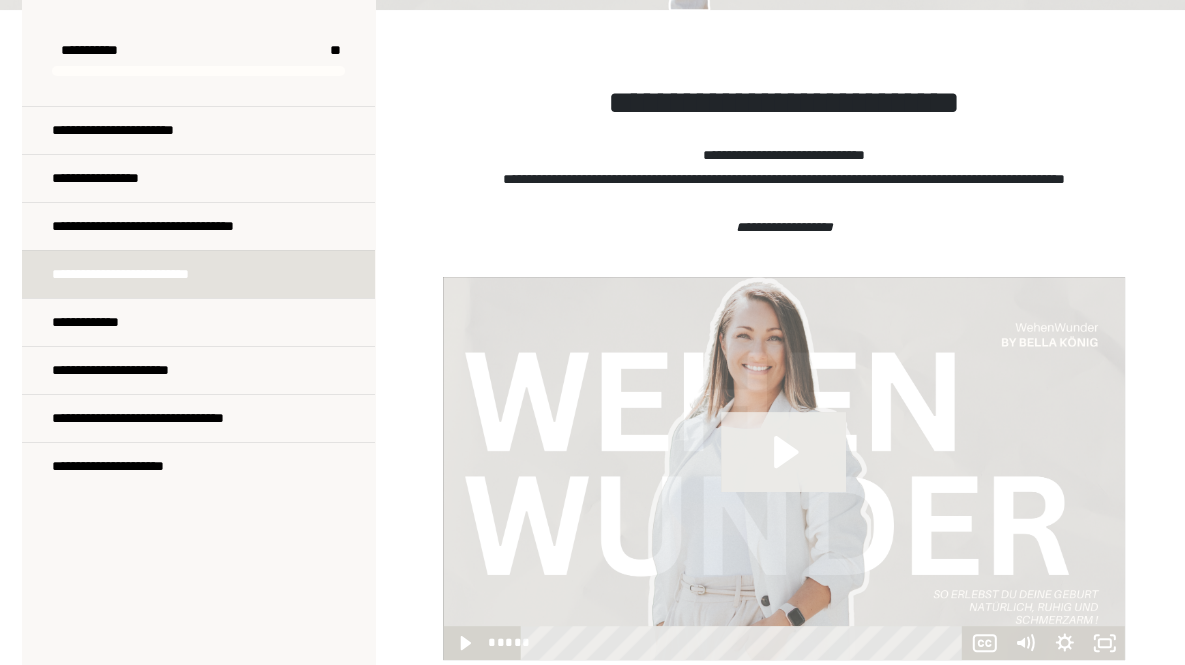 click 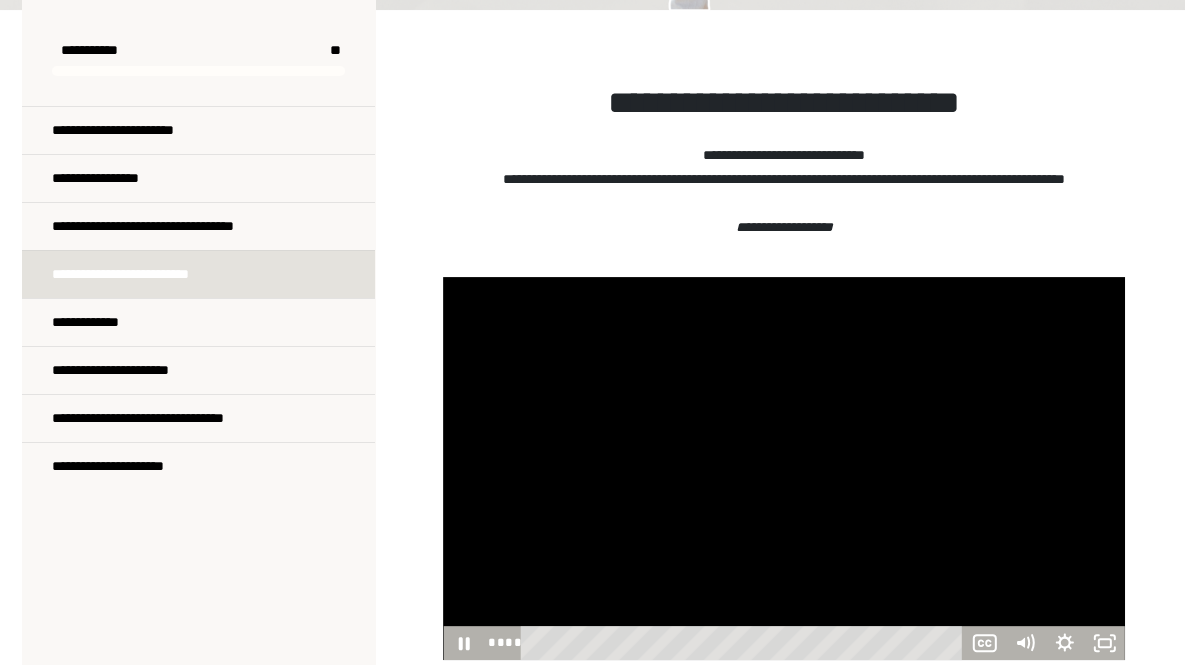 scroll, scrollTop: 375, scrollLeft: 0, axis: vertical 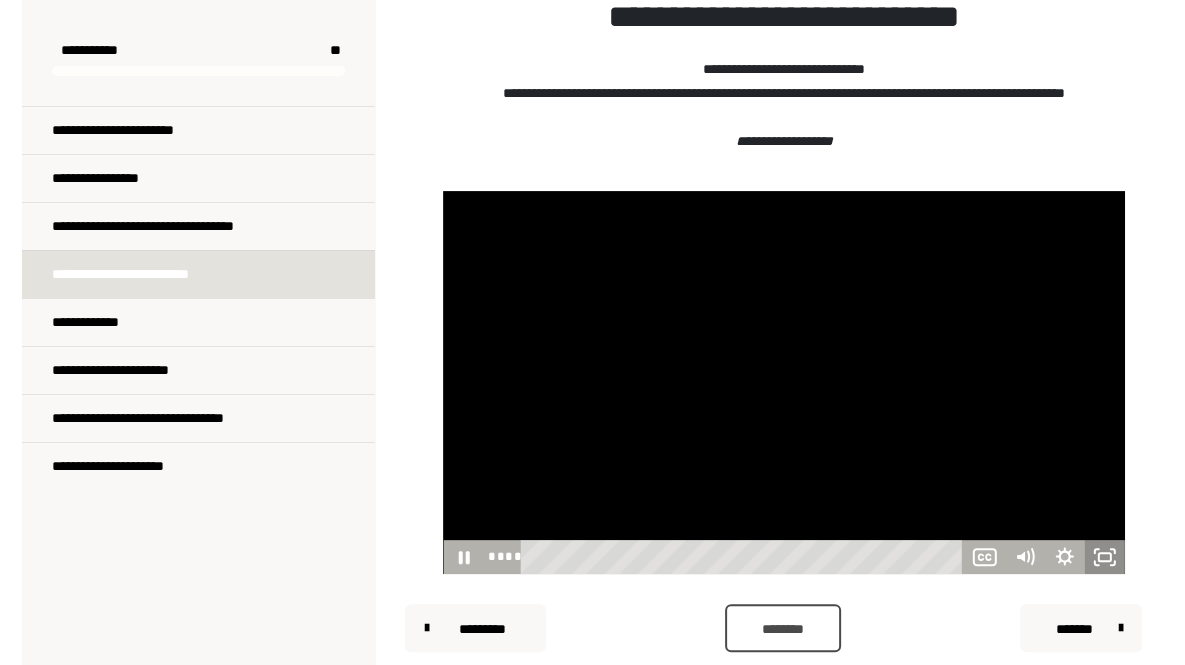click 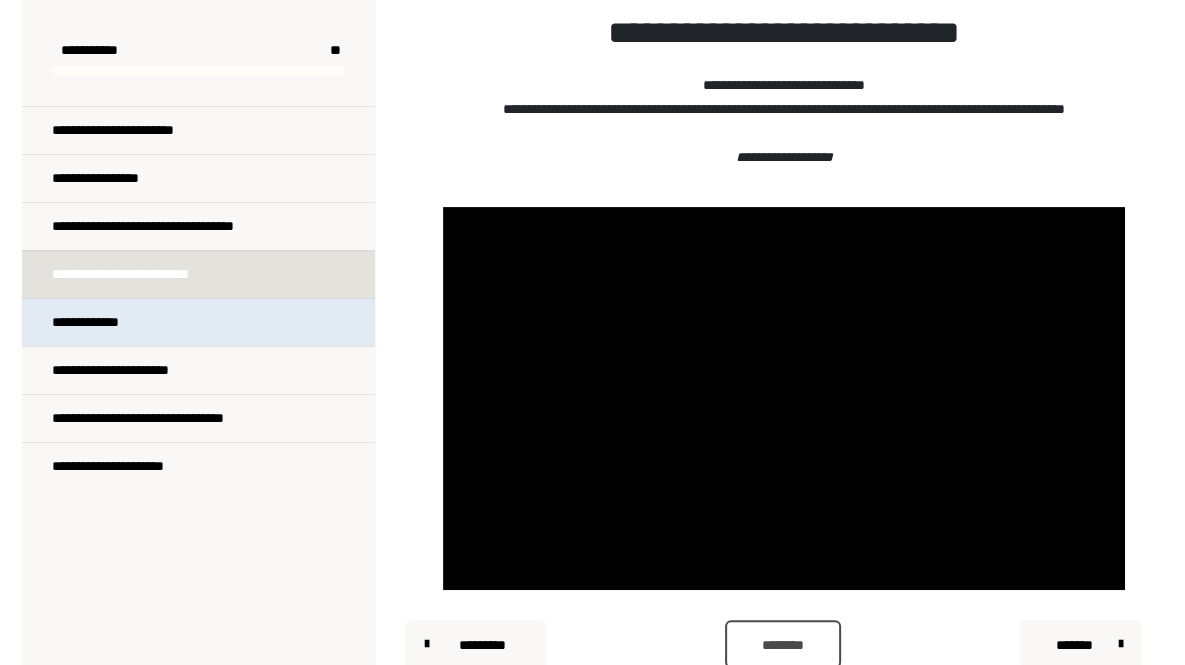 click on "**********" at bounding box center [103, 322] 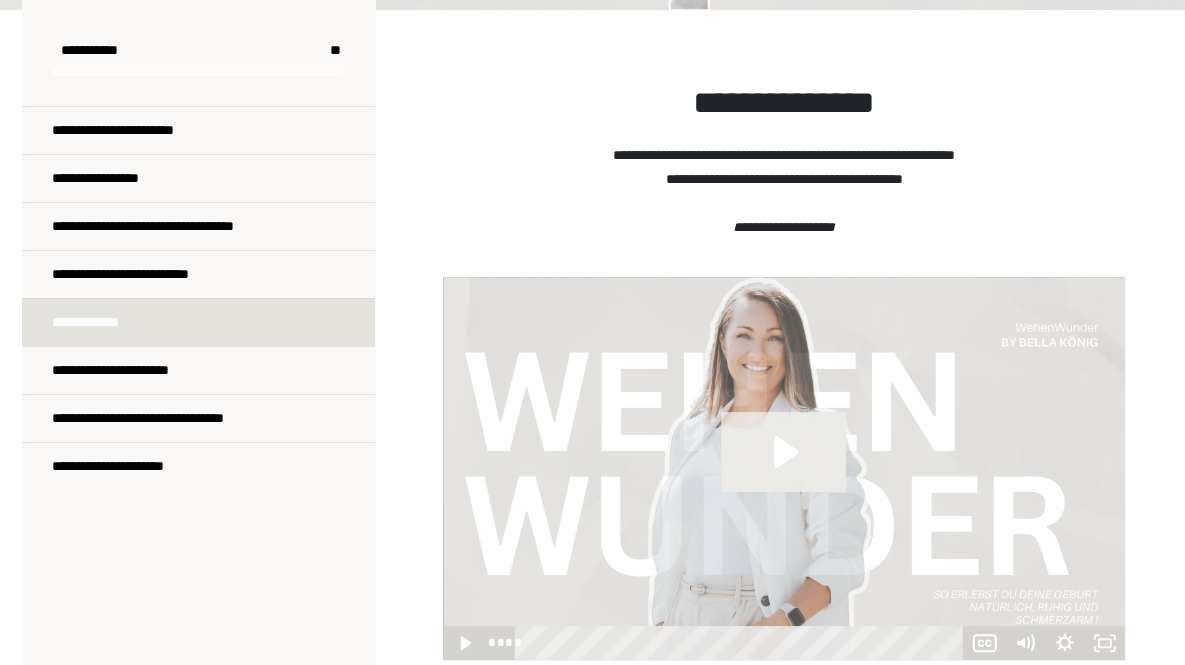 click 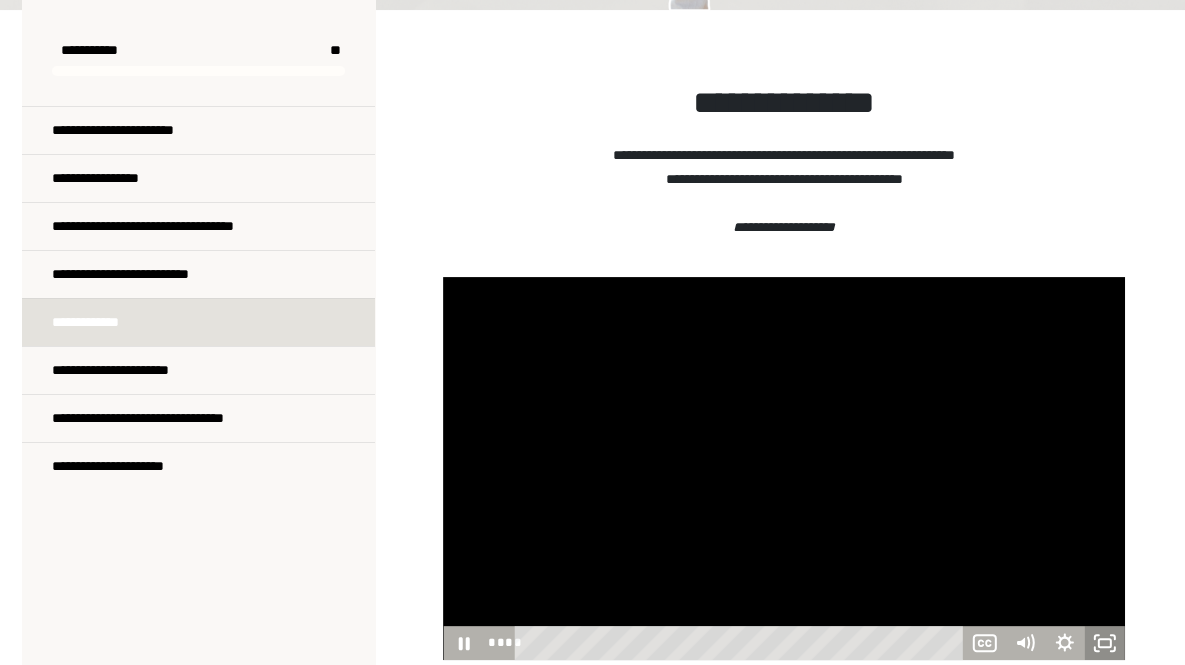 click 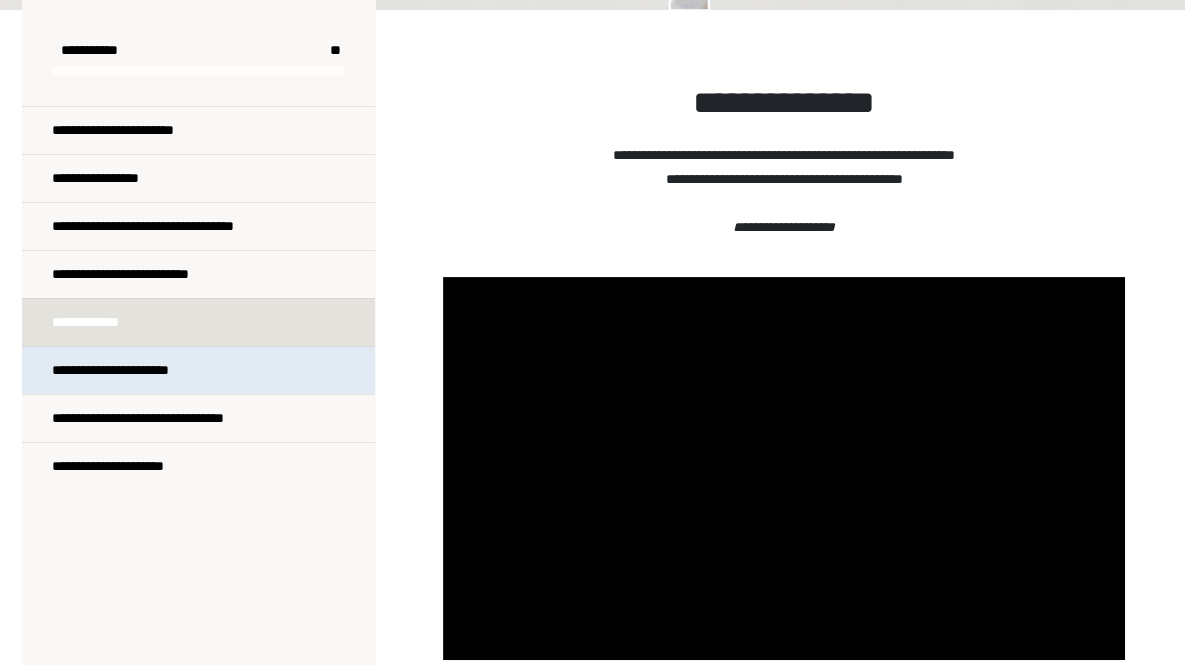 click on "**********" at bounding box center (198, 370) 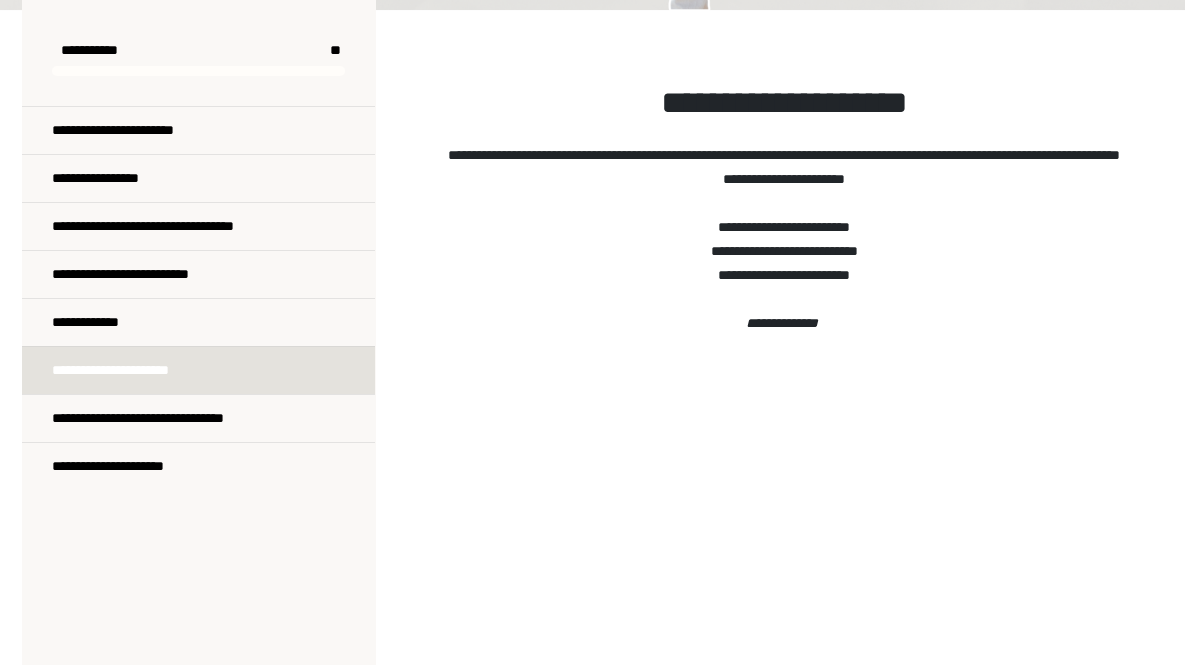 click on "**********" at bounding box center [783, 564] 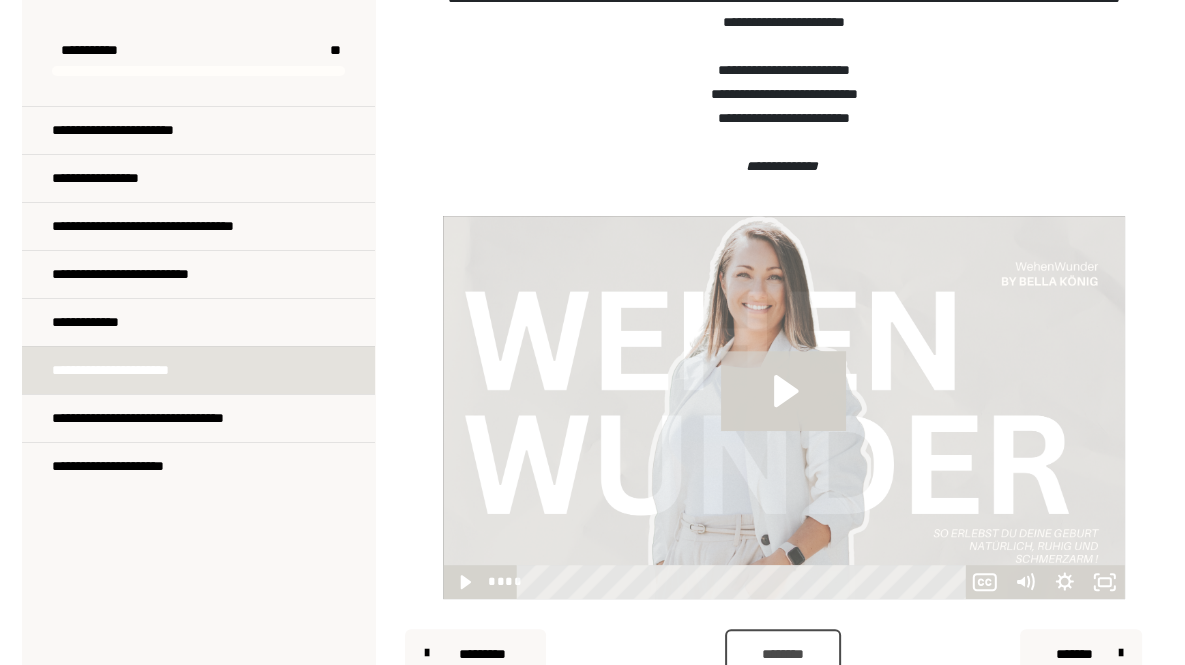 scroll, scrollTop: 447, scrollLeft: 0, axis: vertical 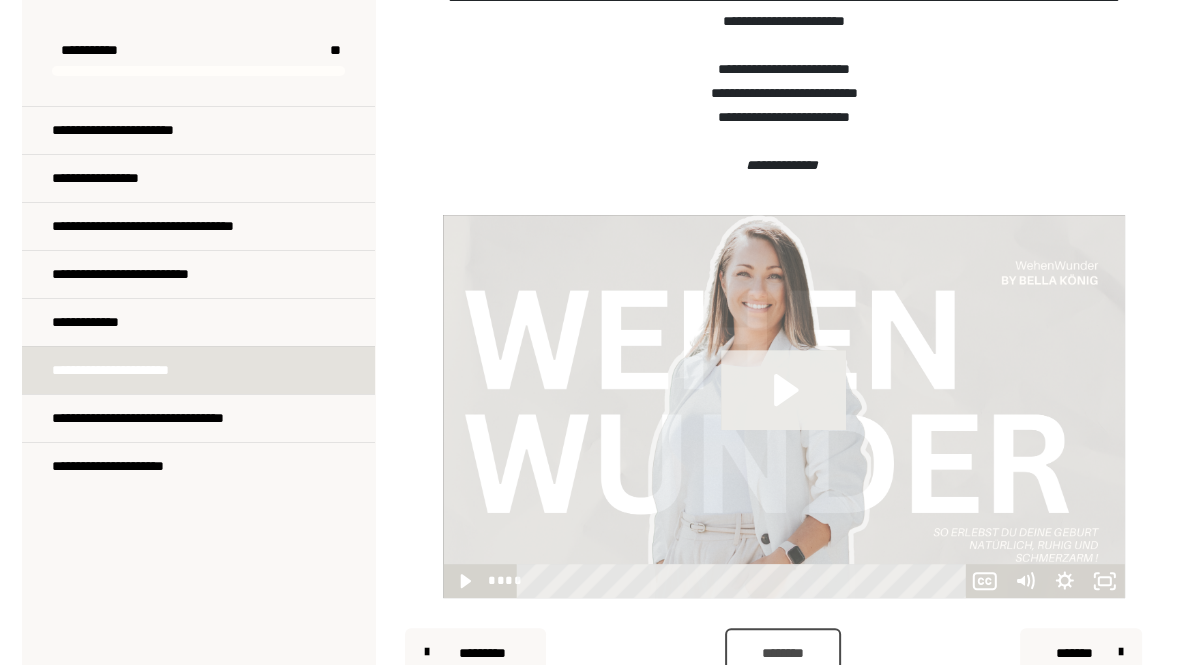 click 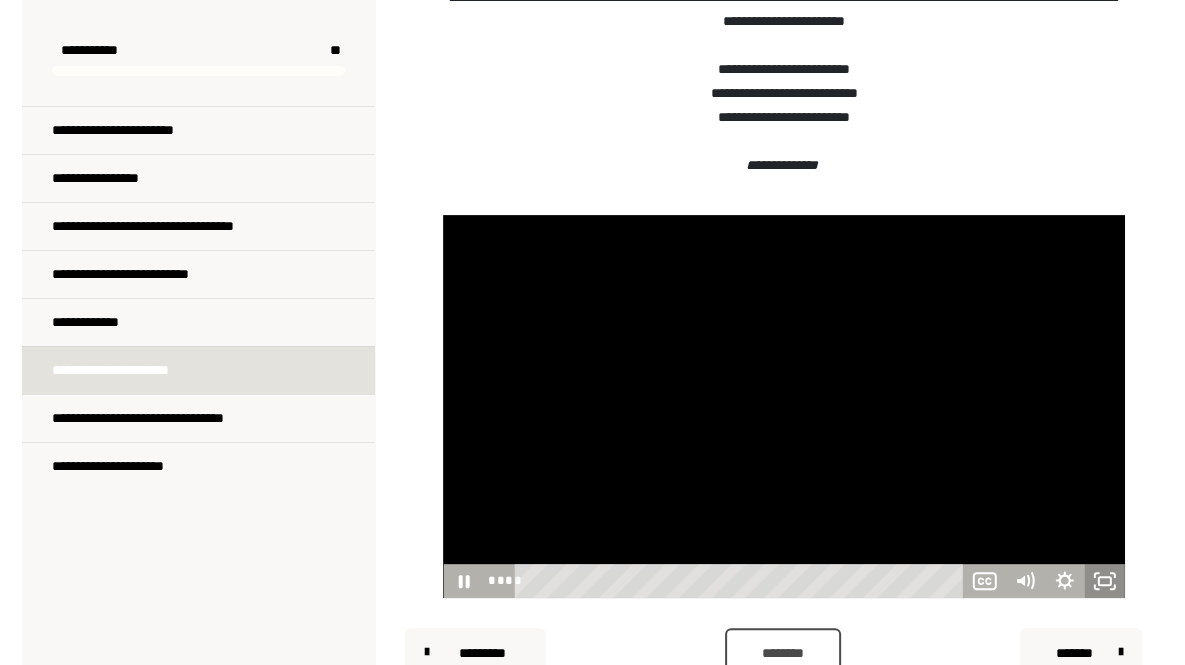 click 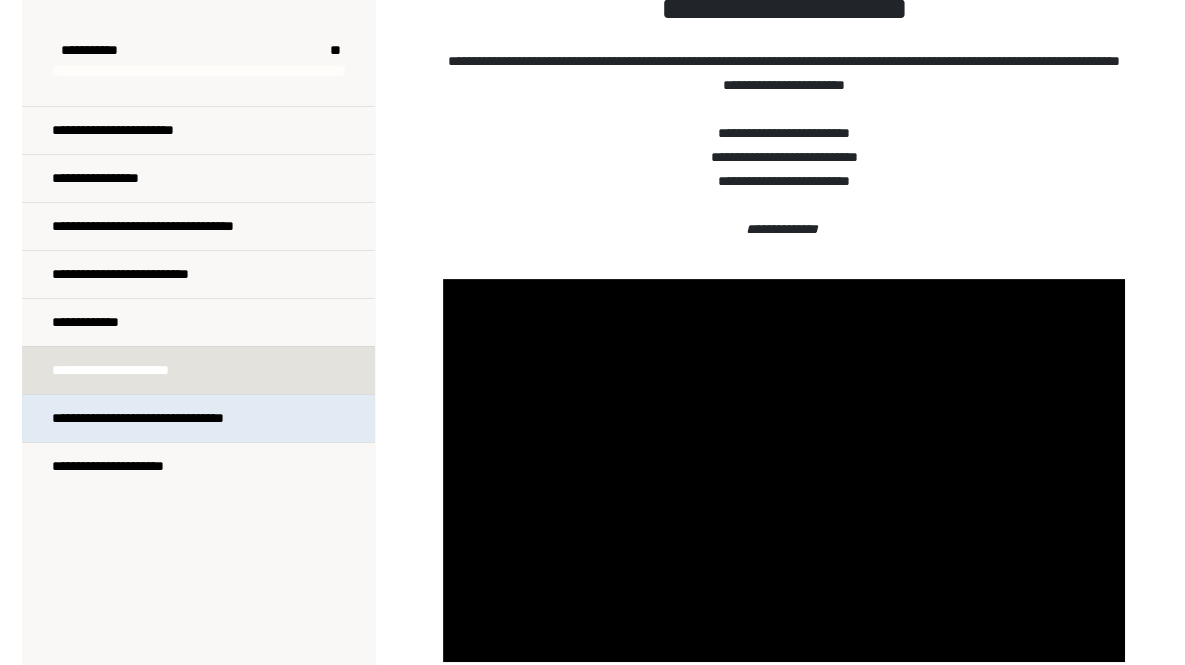 click on "**********" at bounding box center [185, 418] 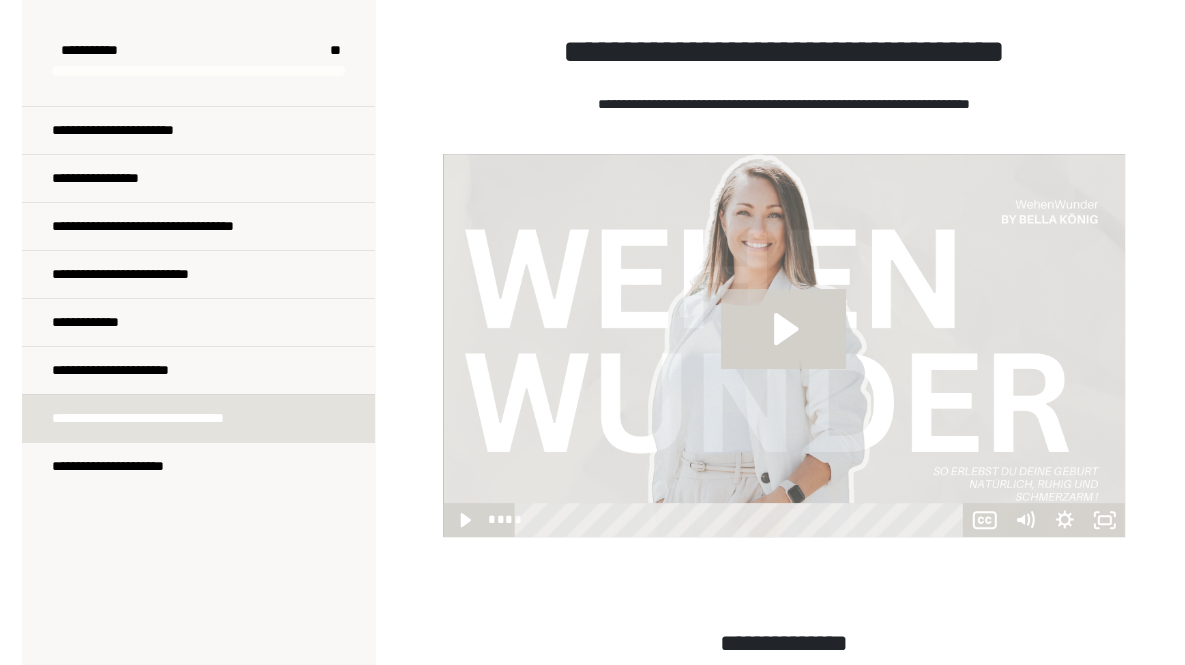 scroll, scrollTop: 339, scrollLeft: 0, axis: vertical 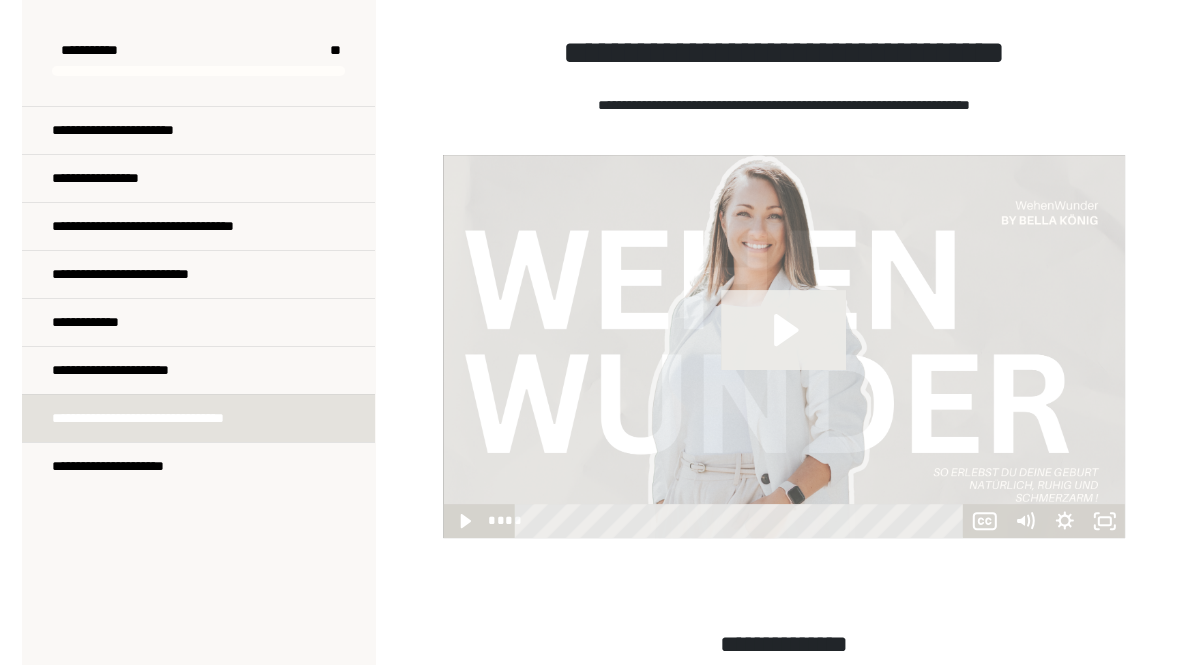 click 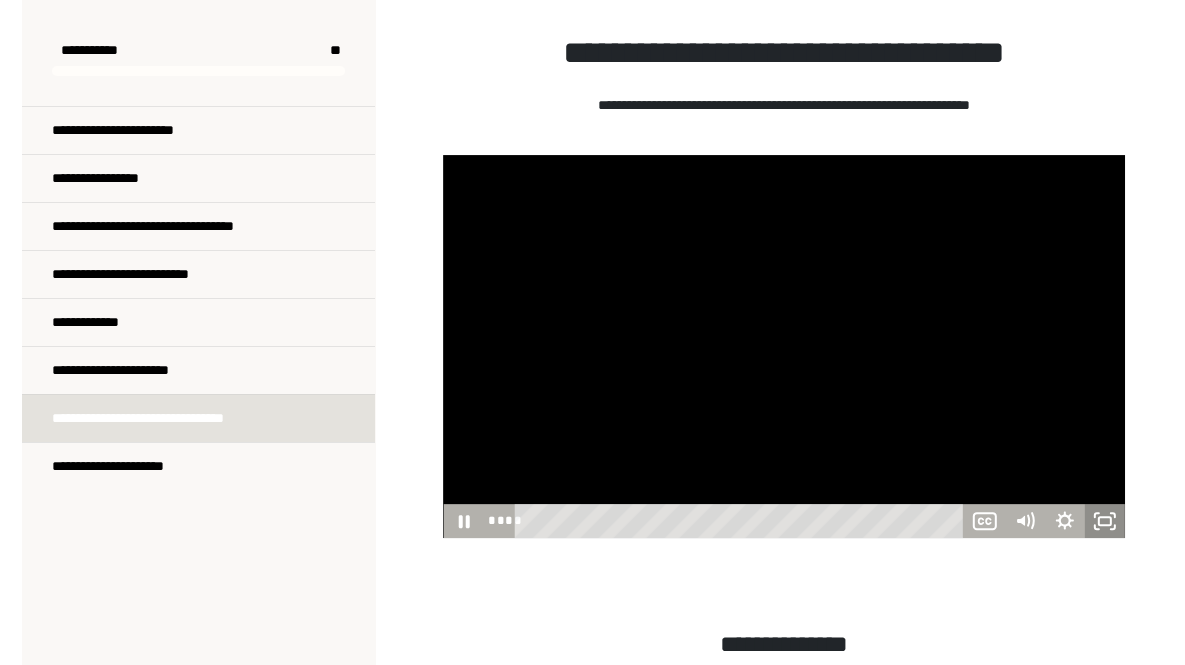 click 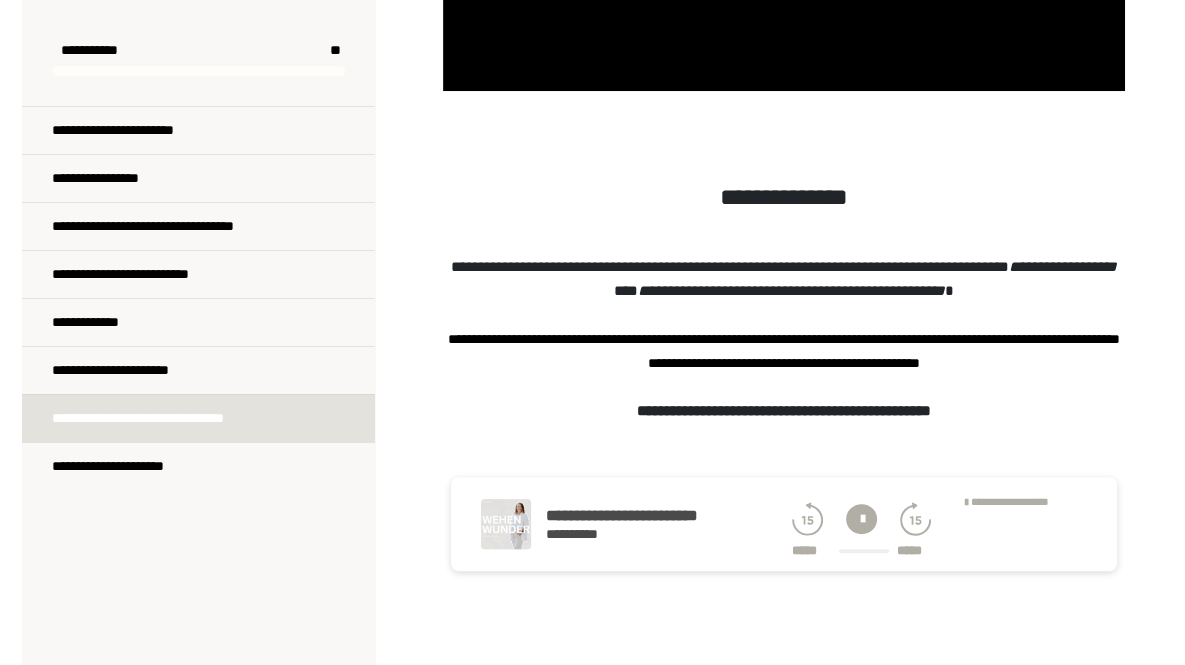 scroll, scrollTop: 786, scrollLeft: 0, axis: vertical 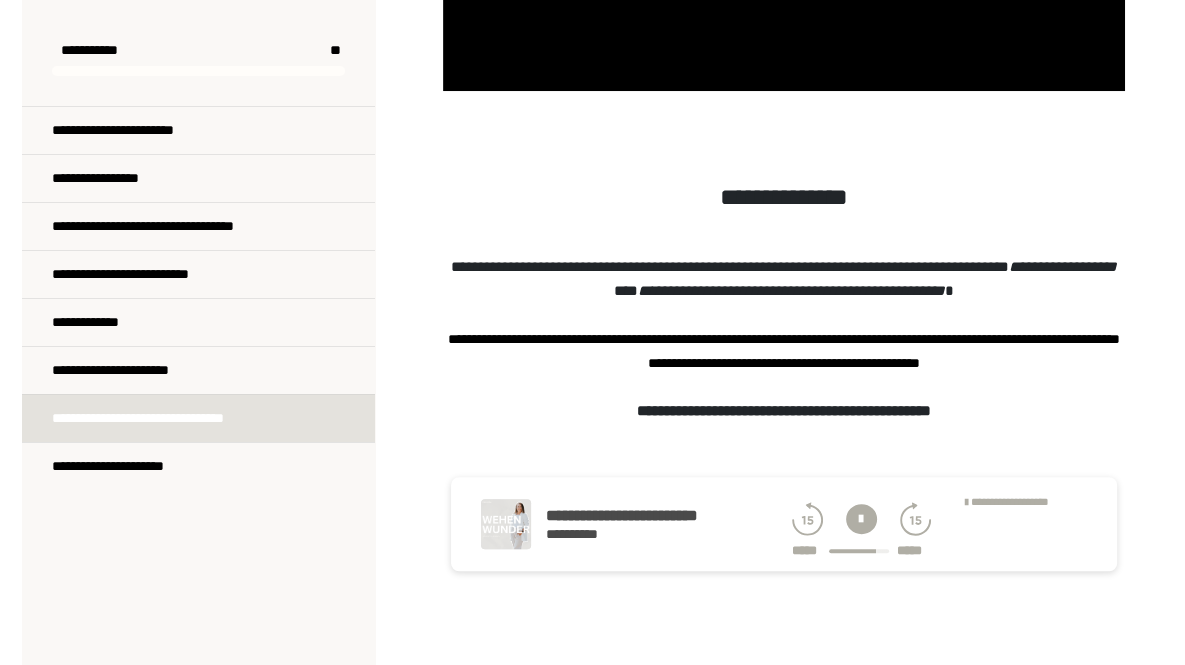 click at bounding box center (861, 519) 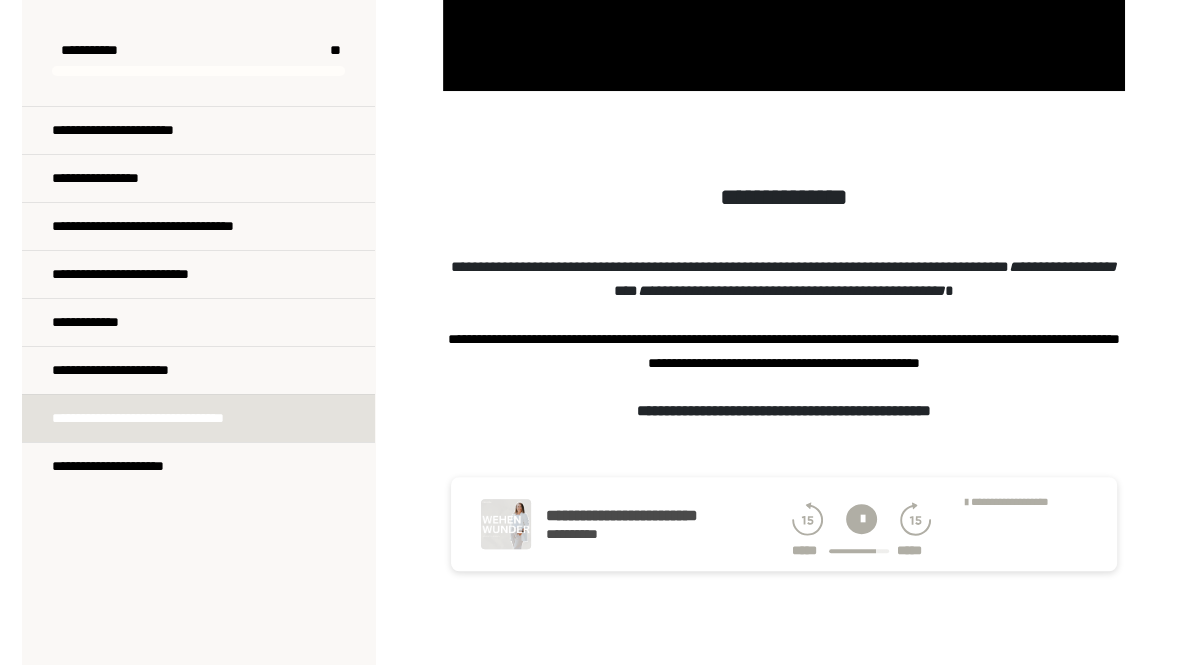 click at bounding box center [861, 519] 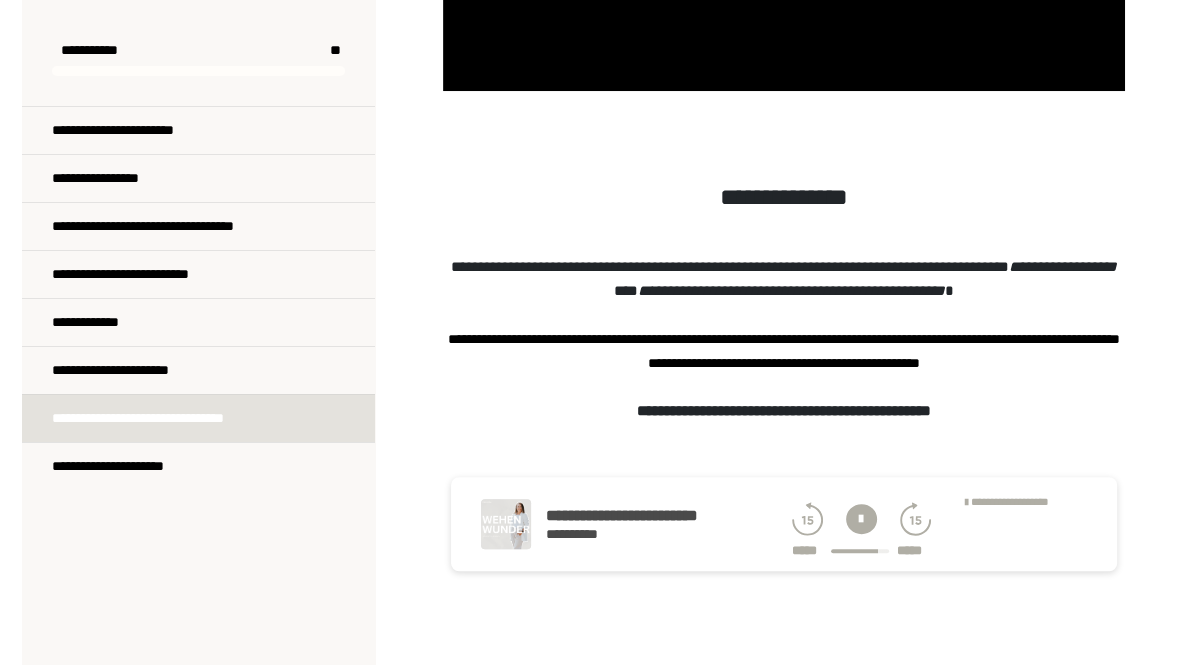 click at bounding box center [783, 621] 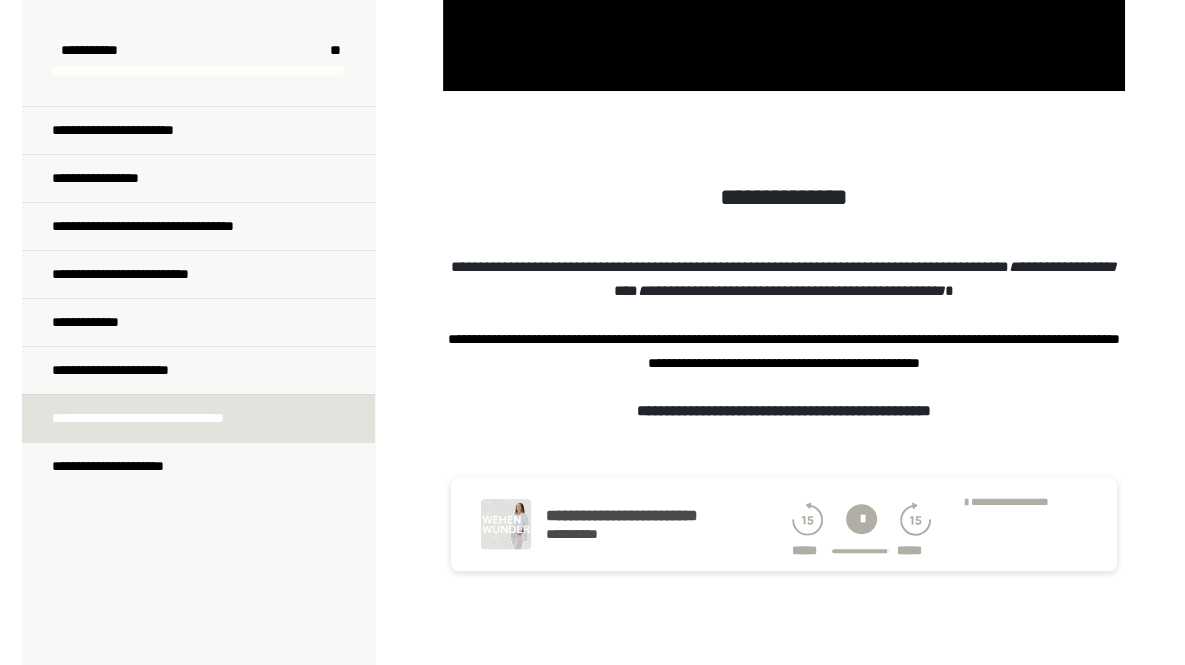 click on "**********" at bounding box center (783, 339) 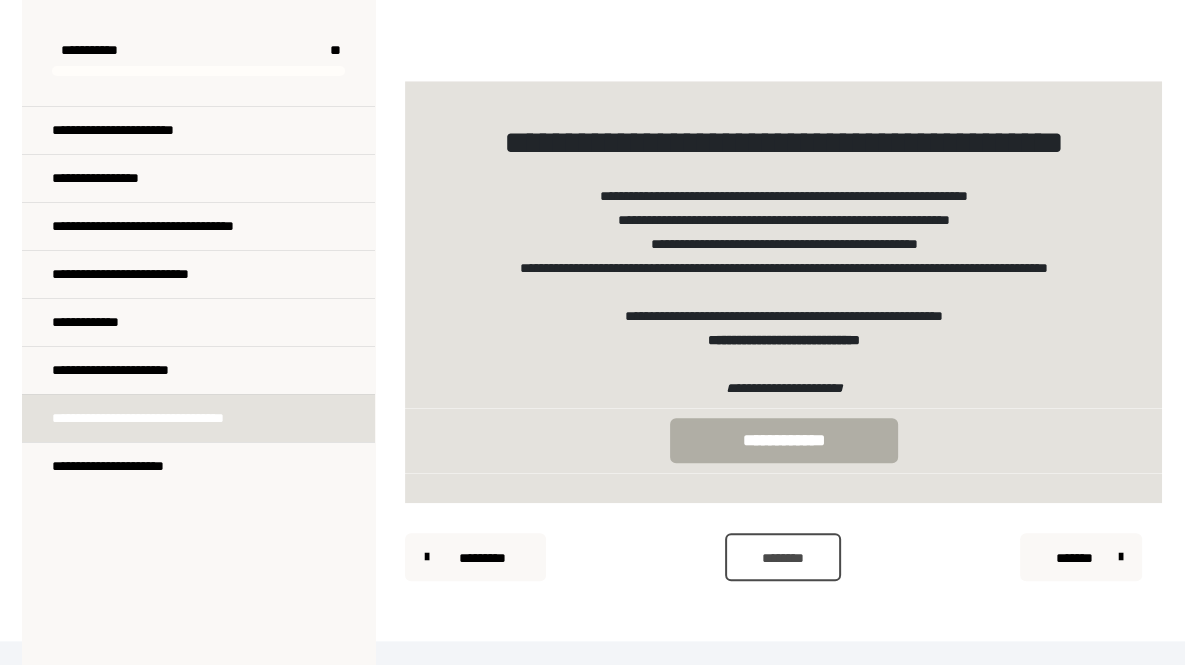 scroll, scrollTop: 1355, scrollLeft: 0, axis: vertical 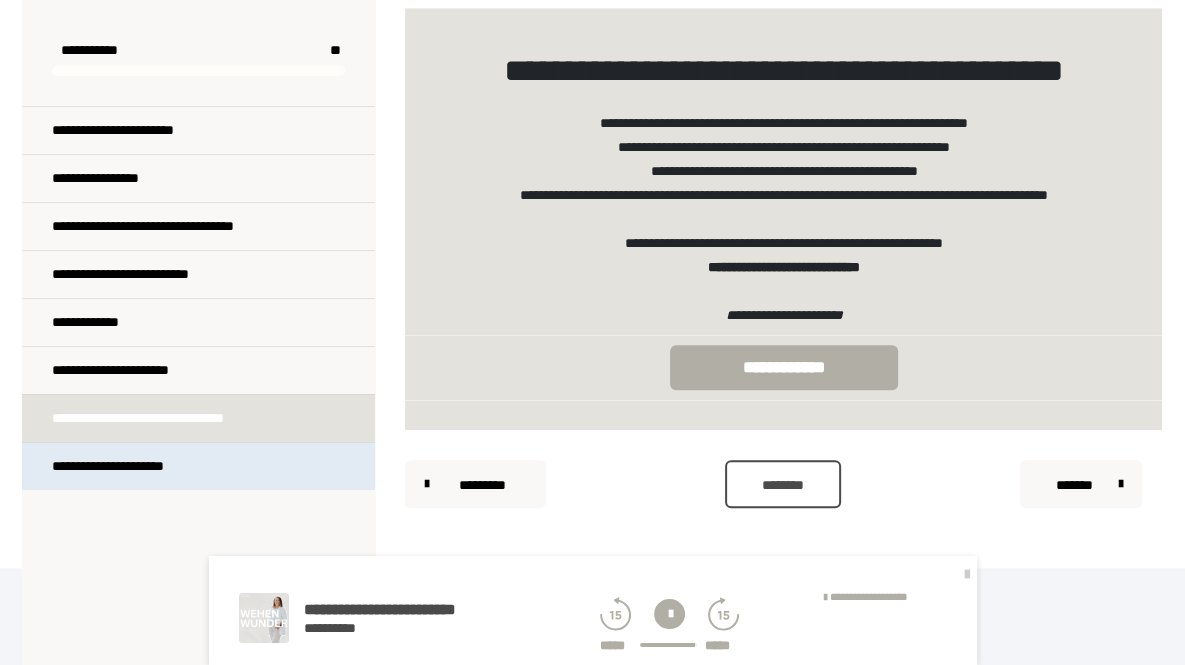 click on "**********" at bounding box center (139, 466) 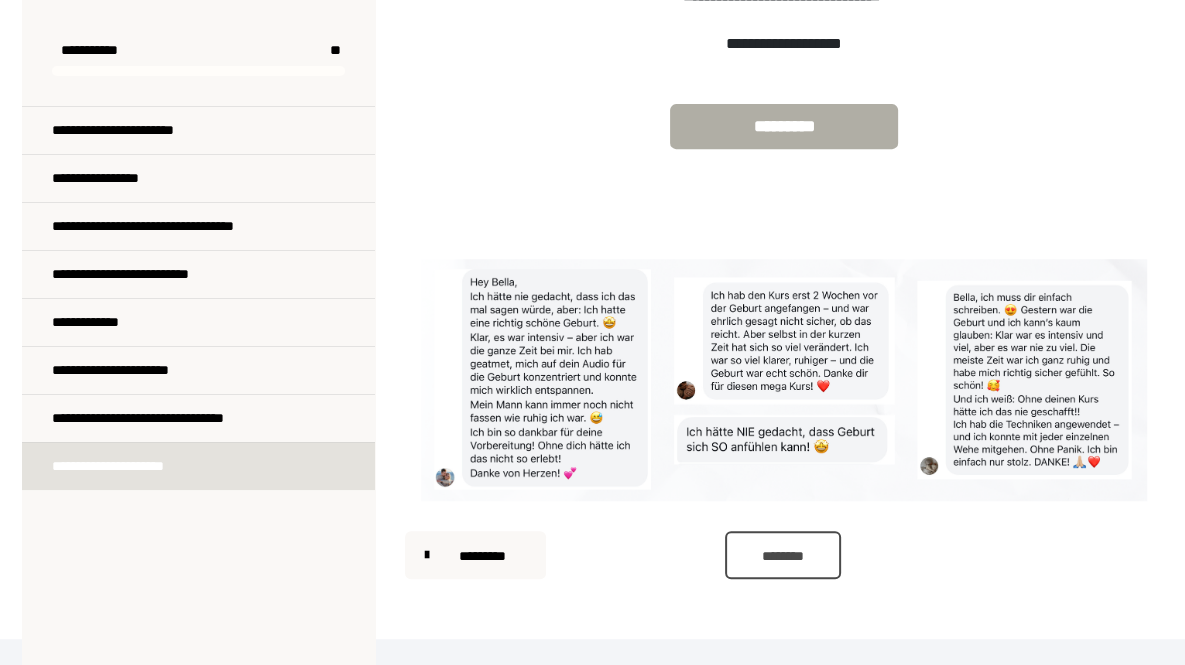 scroll, scrollTop: 648, scrollLeft: 0, axis: vertical 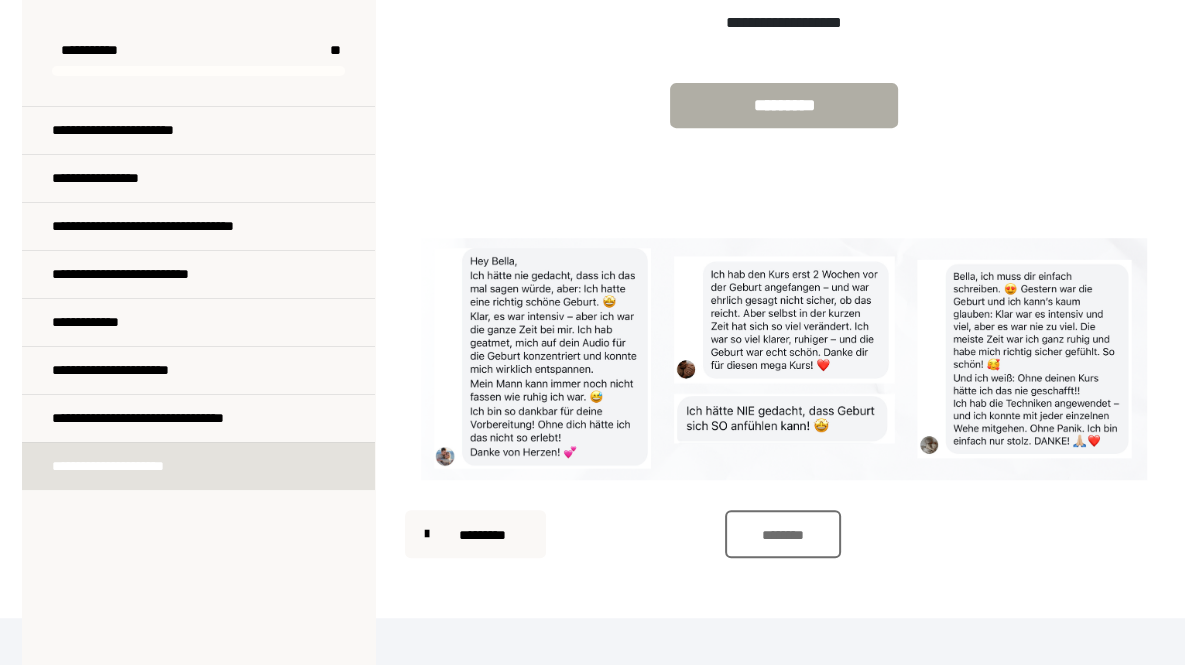 click on "********" at bounding box center (783, 535) 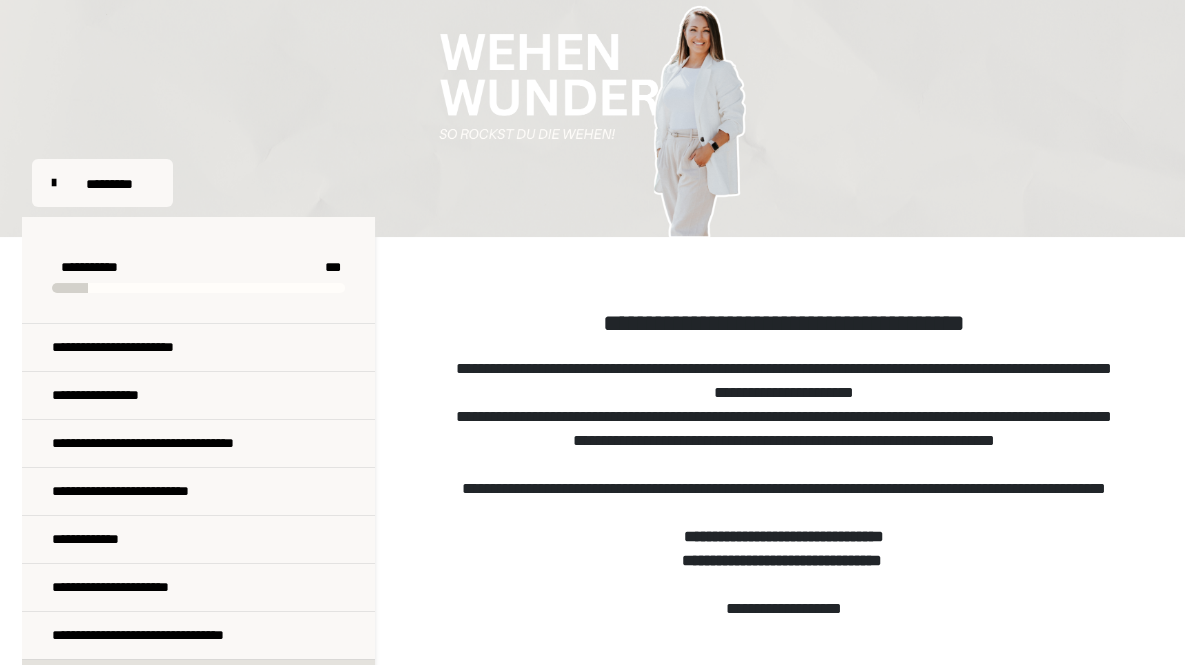 scroll, scrollTop: 0, scrollLeft: 0, axis: both 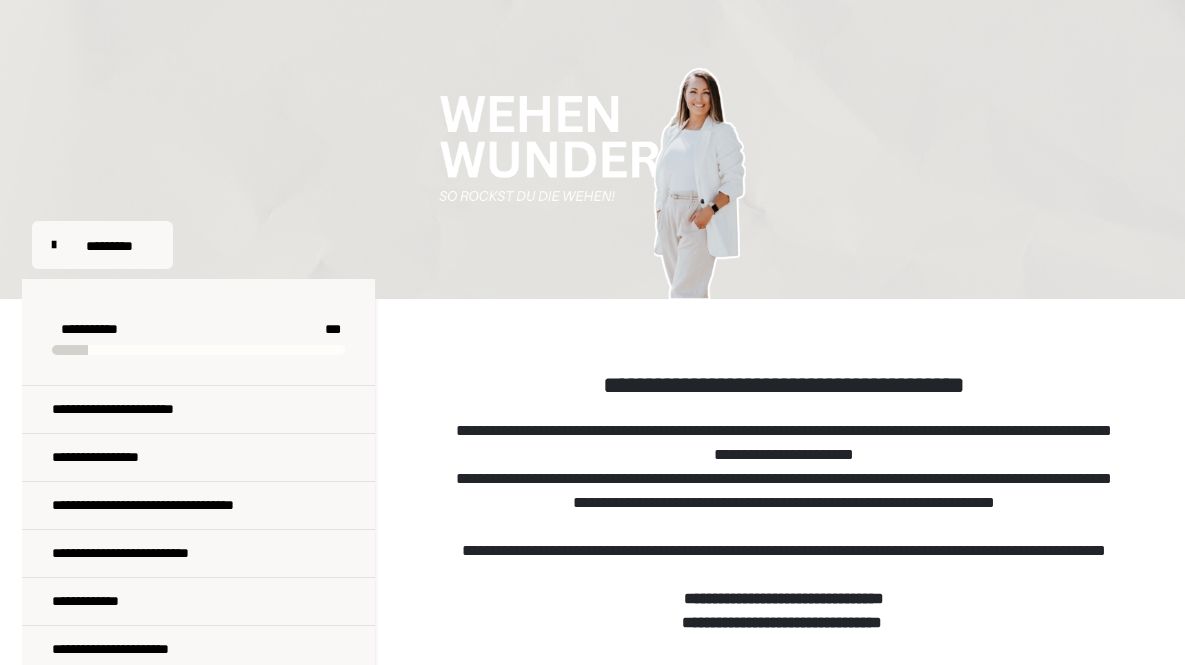 click on "**********" at bounding box center [592, 50] 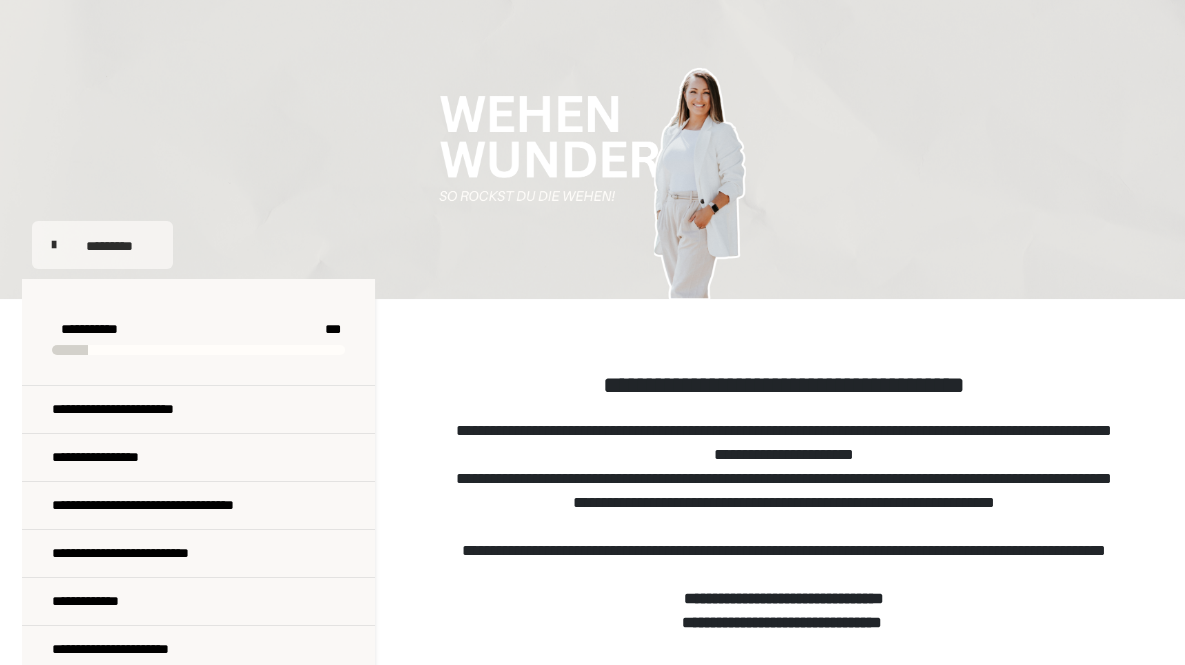 click on "*********" at bounding box center (109, 246) 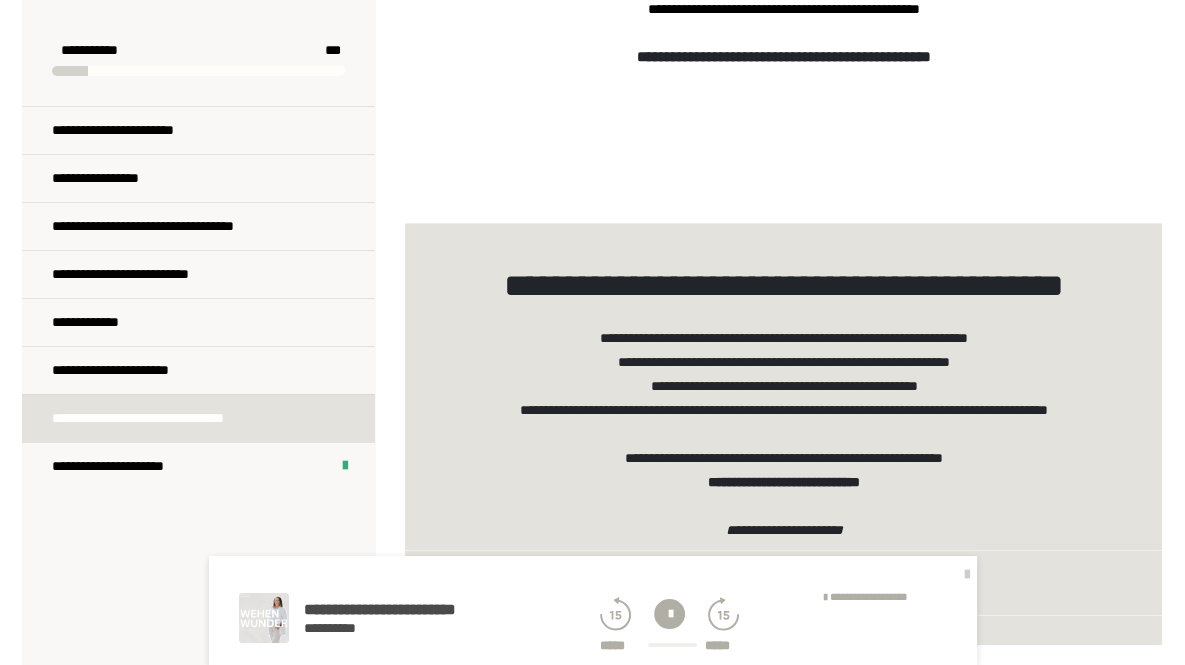 scroll, scrollTop: 1355, scrollLeft: 0, axis: vertical 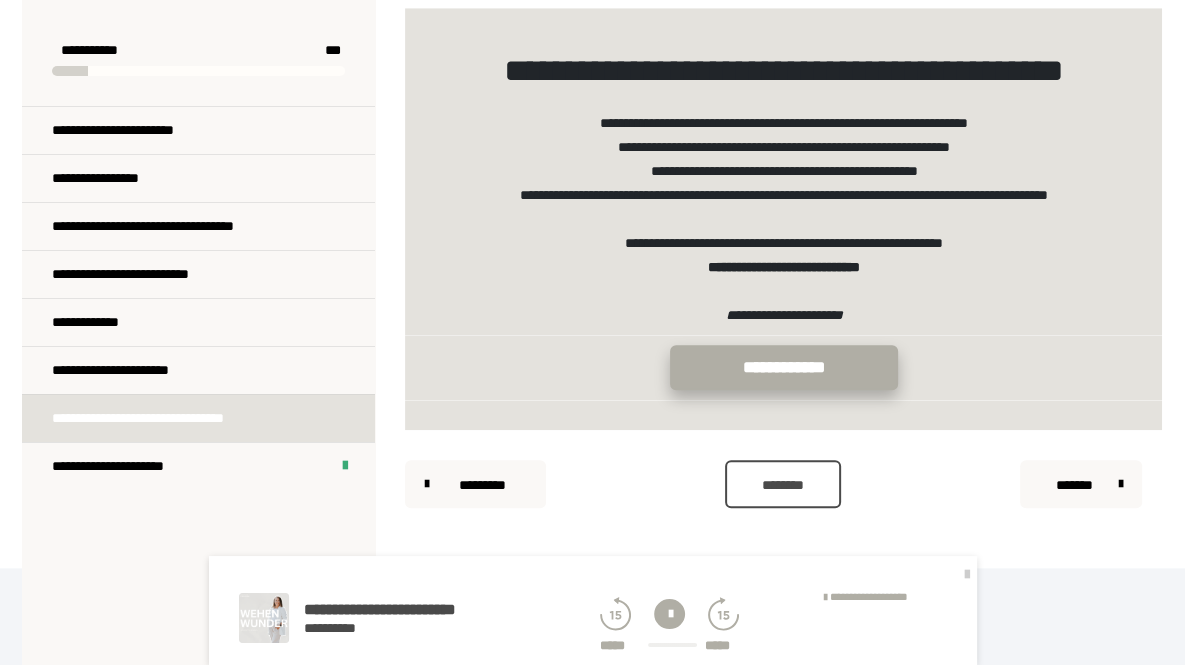 click on "**********" at bounding box center [784, 367] 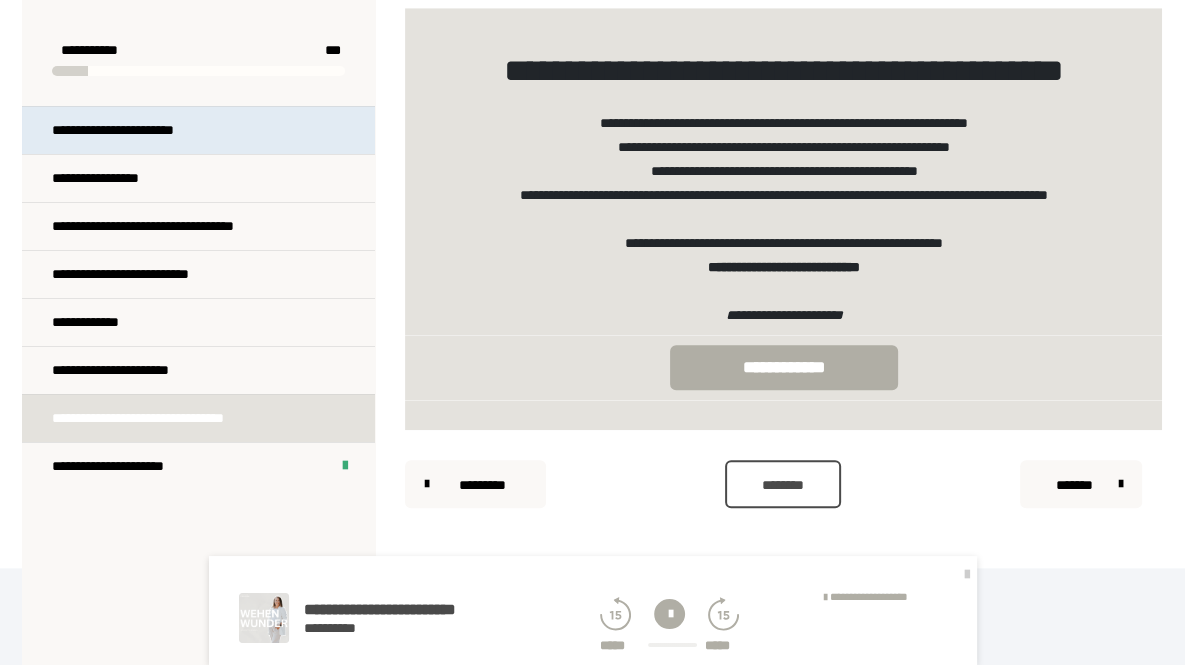 click on "**********" at bounding box center [136, 130] 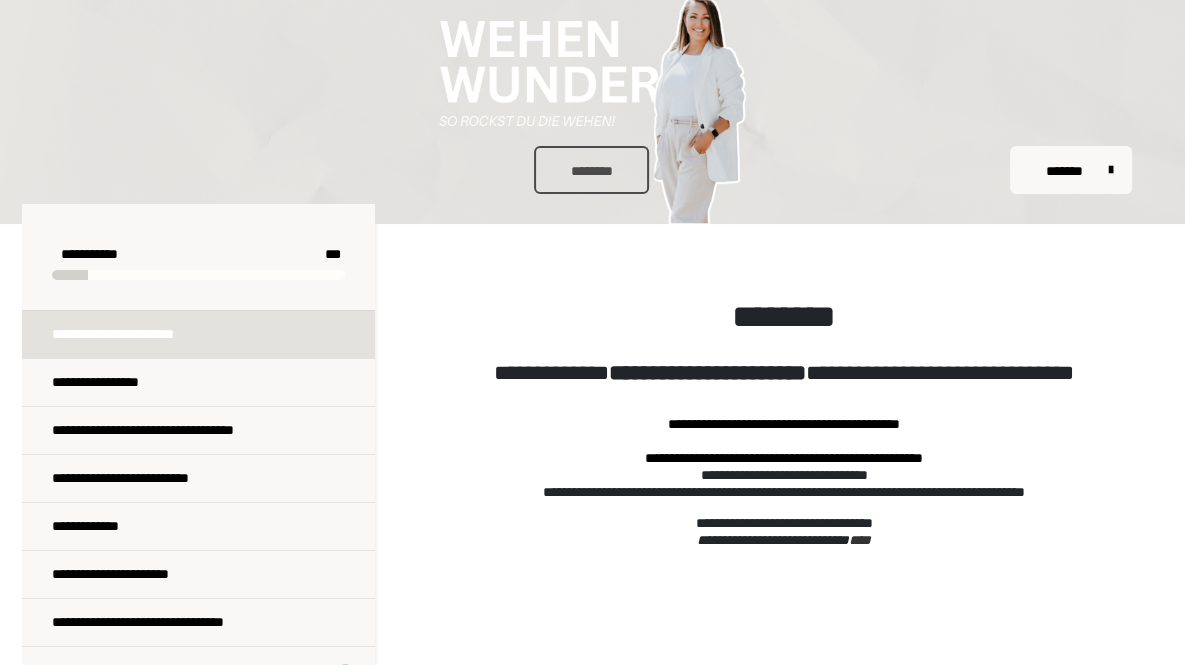 scroll, scrollTop: 0, scrollLeft: 0, axis: both 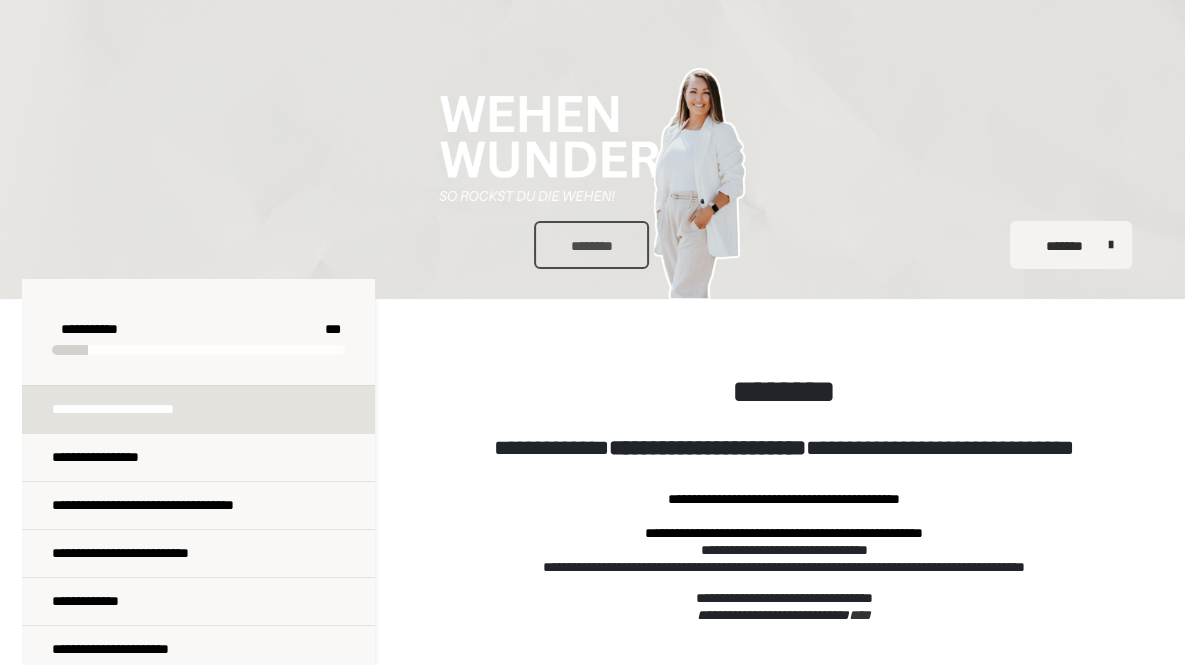 click on "*******" at bounding box center [1071, 245] 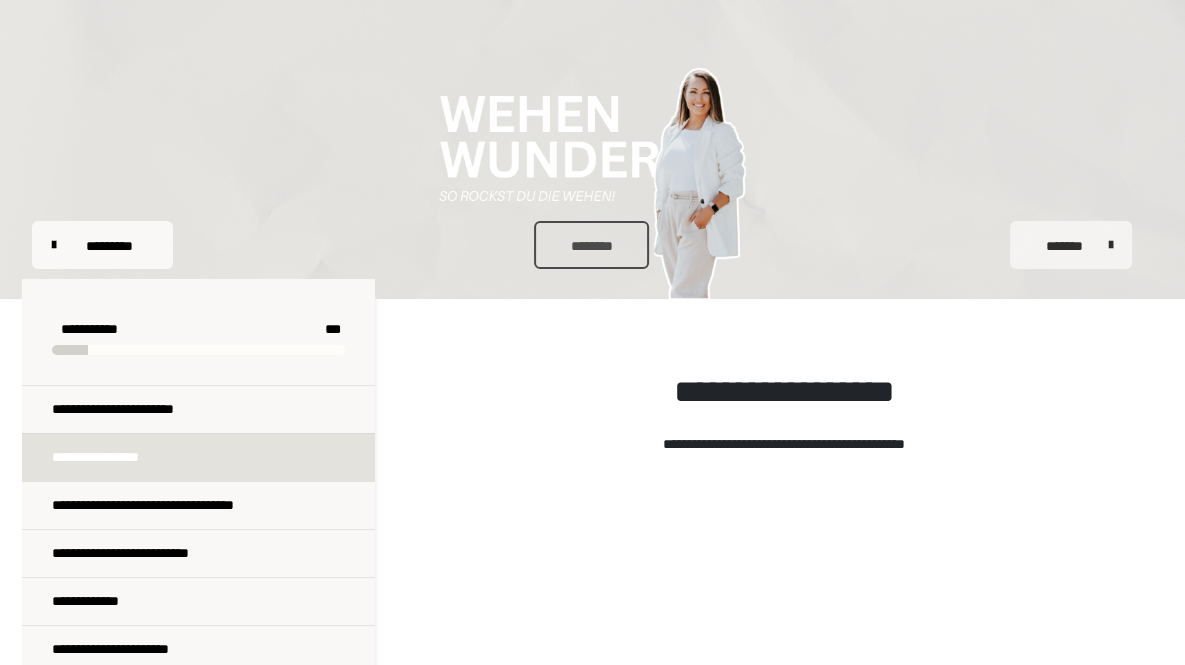 click on "*******" at bounding box center [1071, 245] 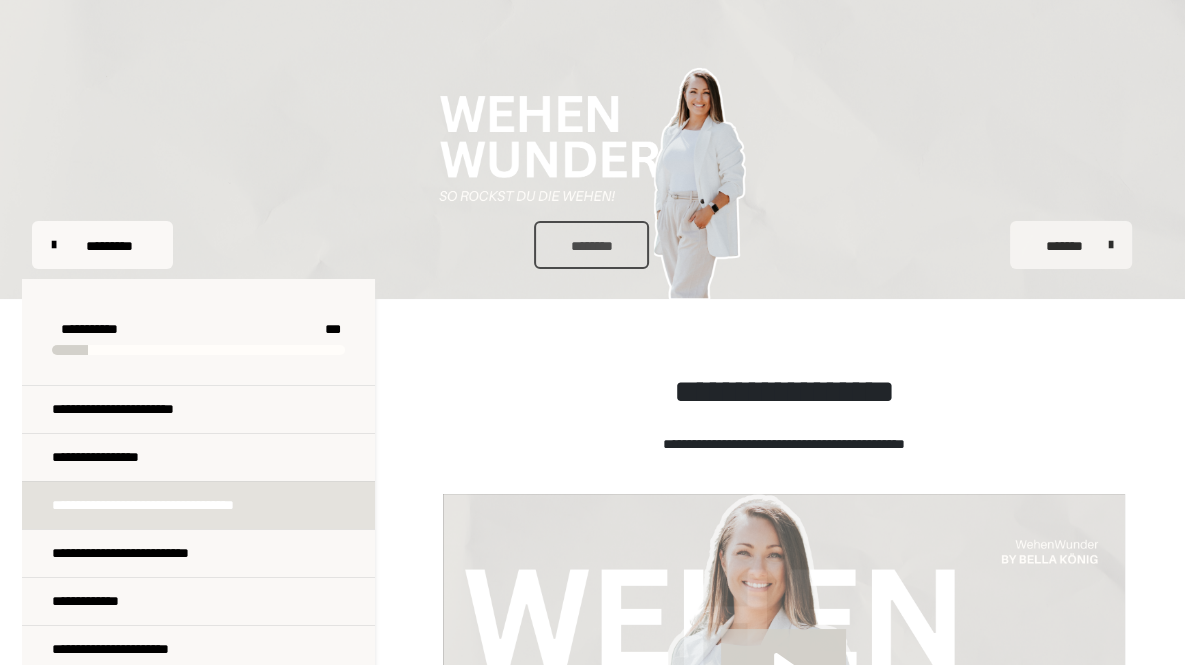 click on "*******" at bounding box center [1071, 245] 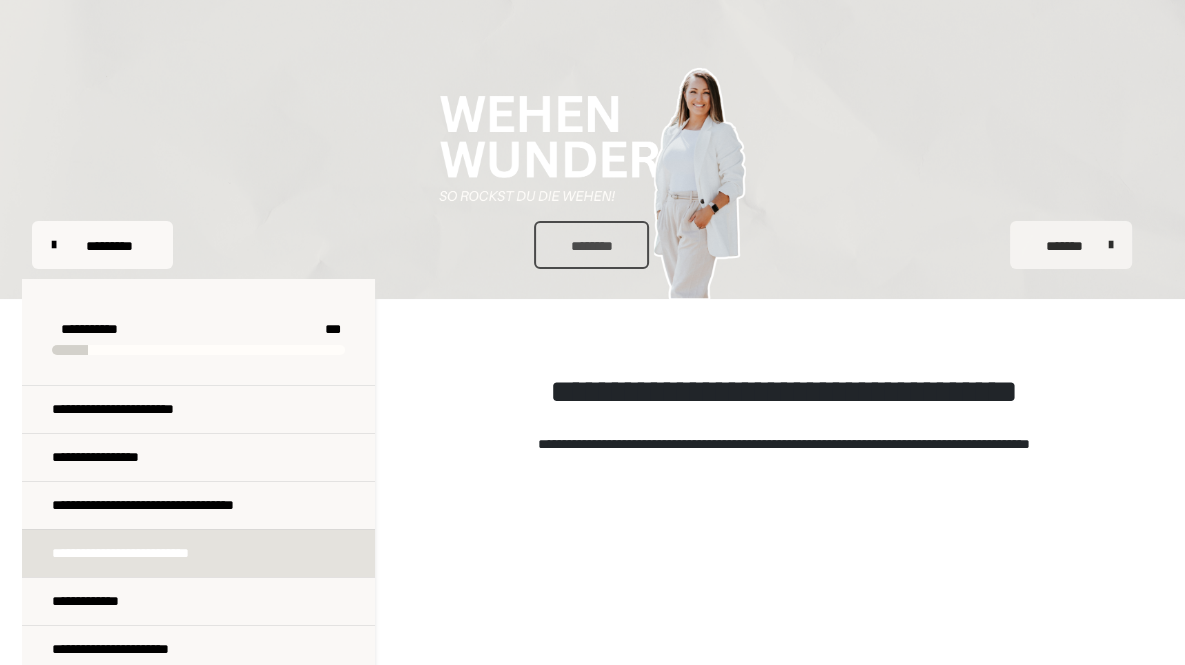click on "*******" at bounding box center (1071, 245) 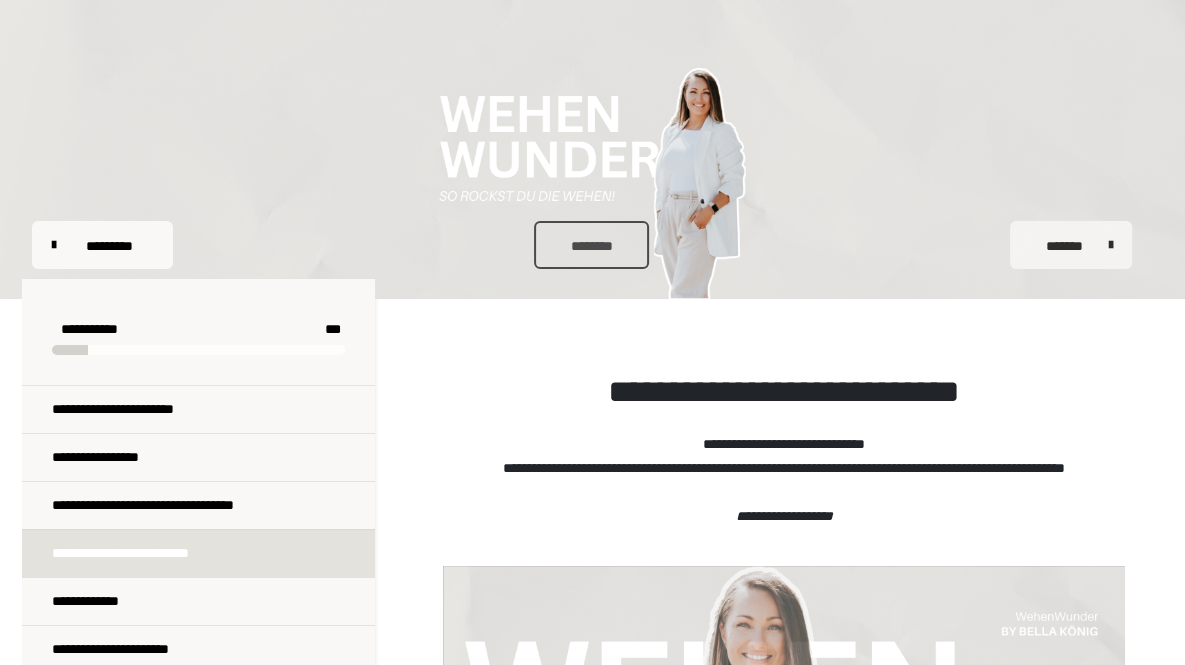 click on "*******" at bounding box center (1071, 245) 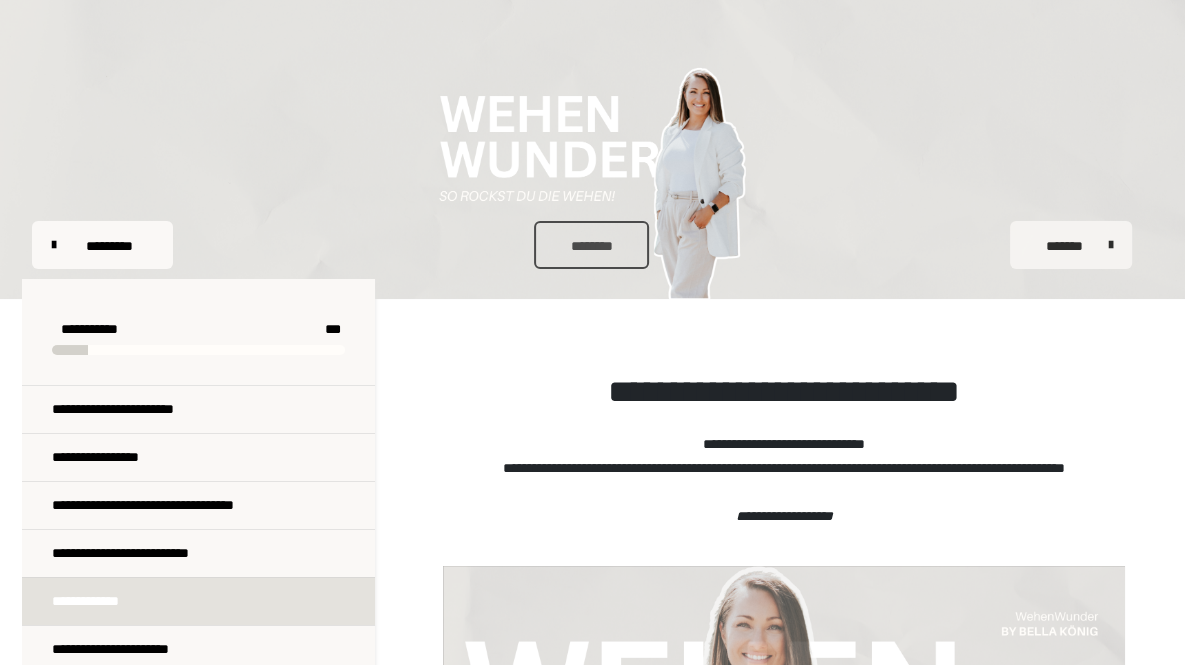 click on "*******" at bounding box center [1071, 245] 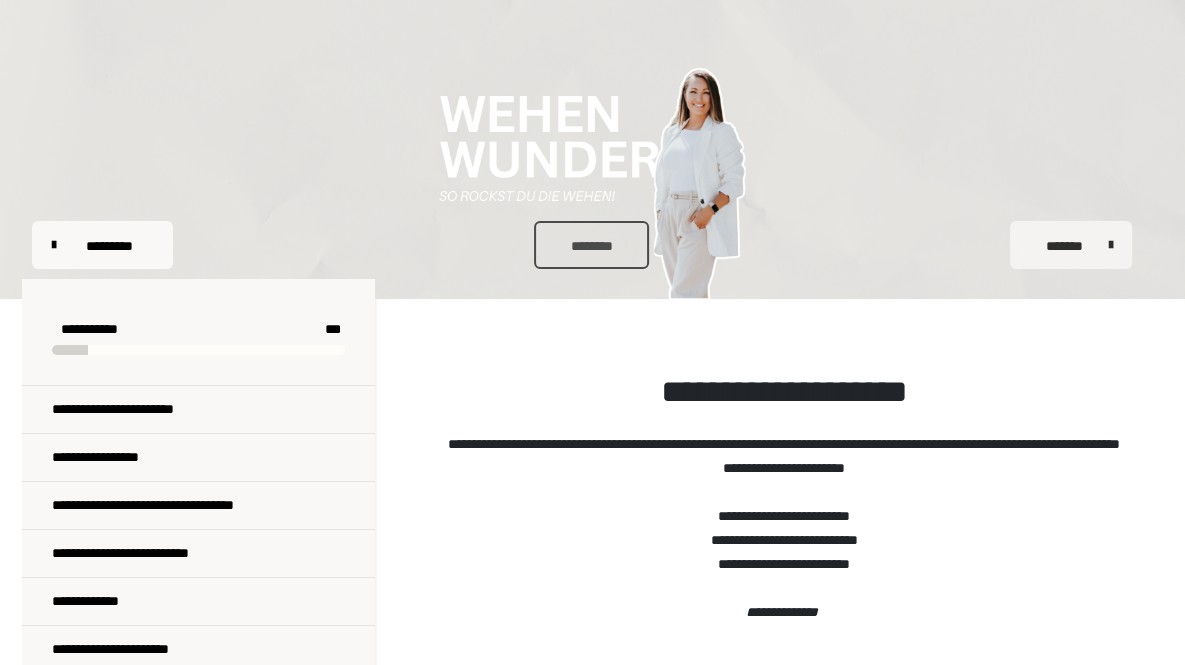 click on "*******" at bounding box center (1071, 245) 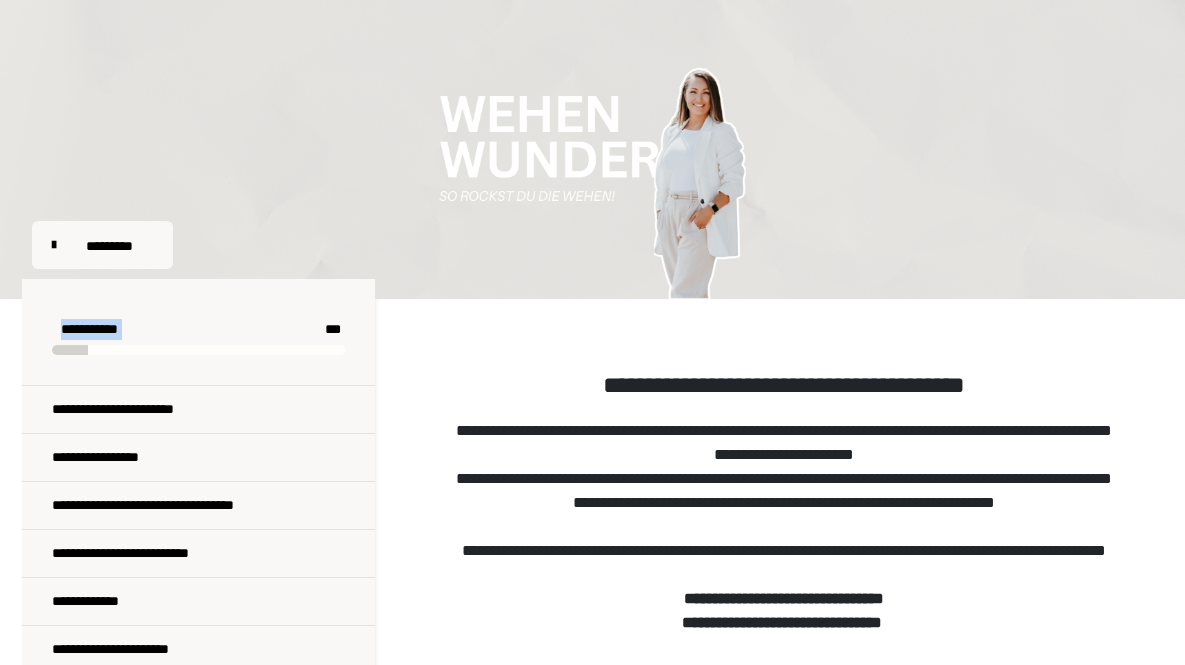 click on "*******" at bounding box center (1081, 245) 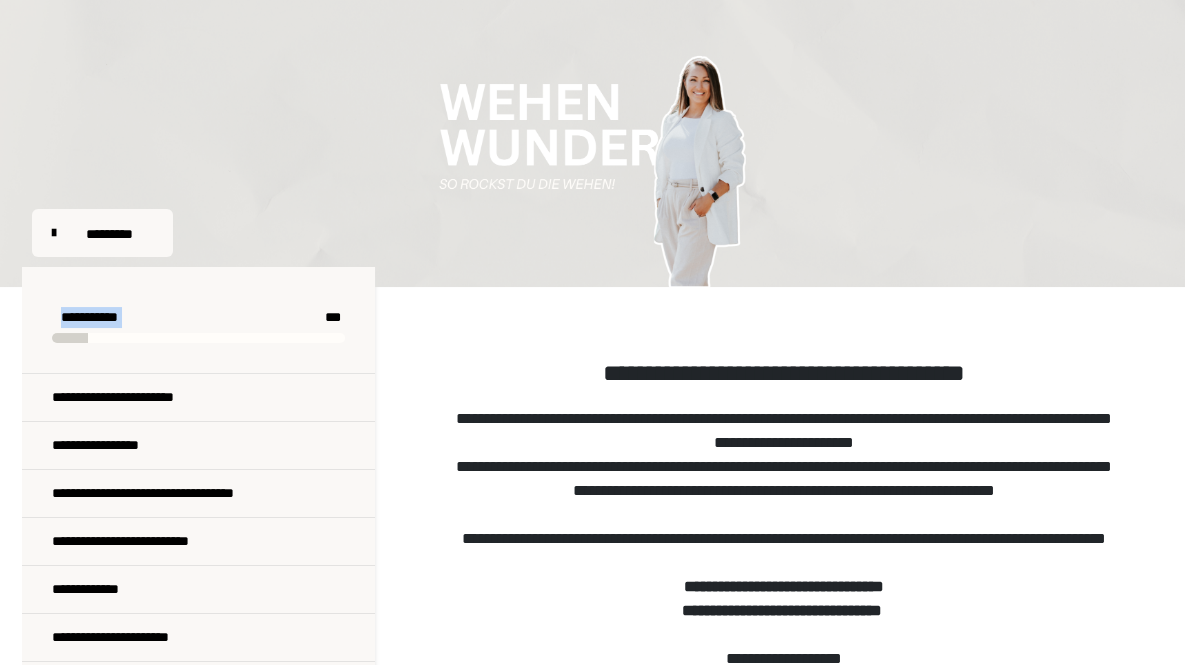 scroll, scrollTop: 0, scrollLeft: 0, axis: both 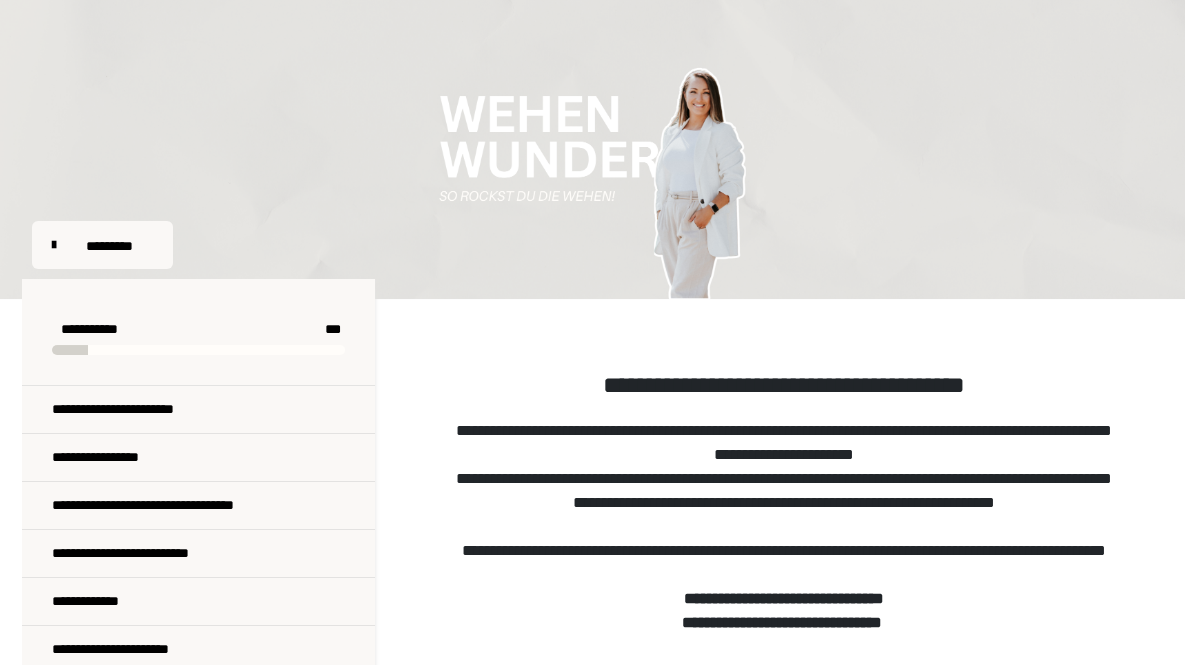 click at bounding box center (592, 146) 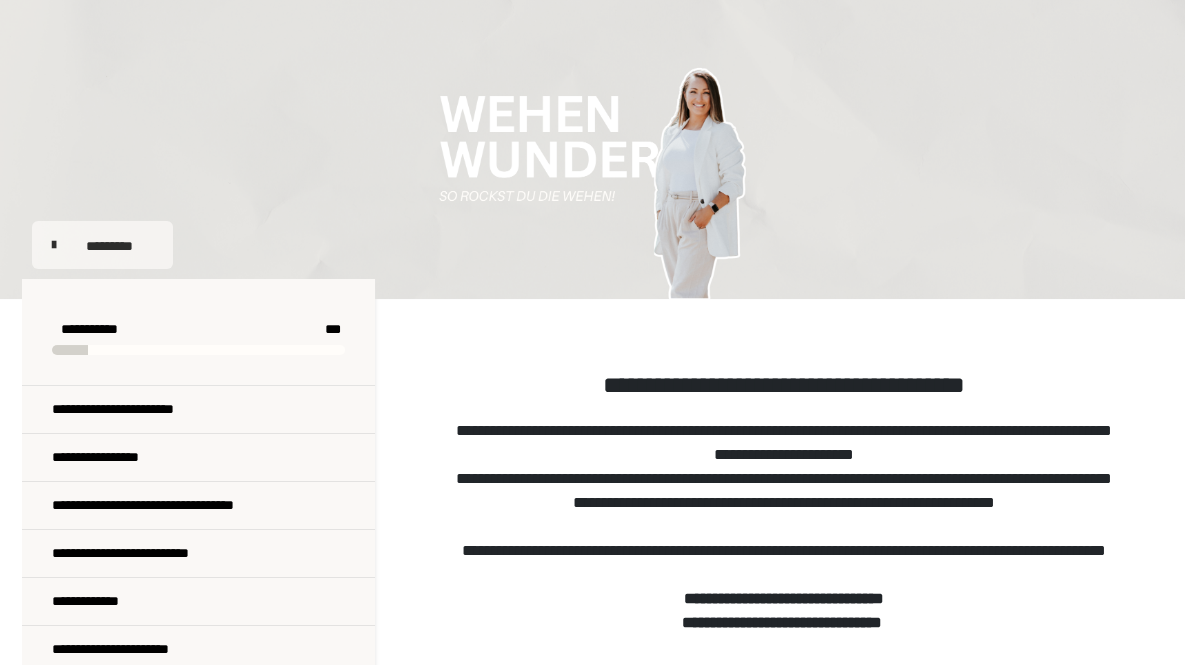 click on "*********" at bounding box center (102, 245) 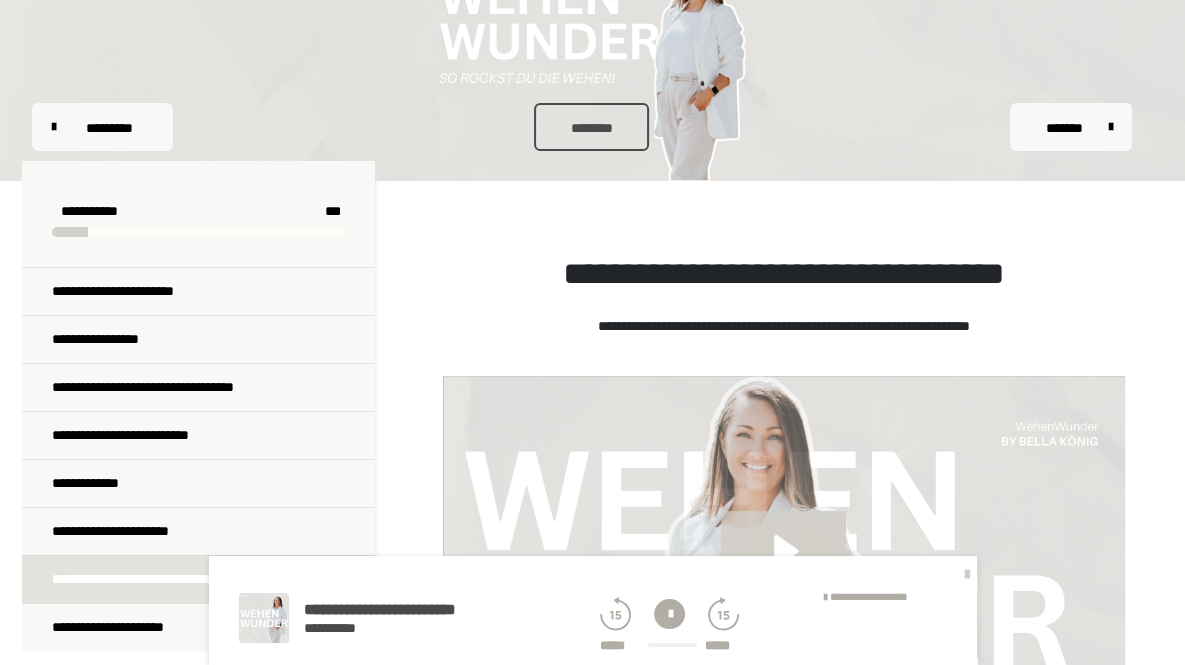 scroll, scrollTop: 0, scrollLeft: 0, axis: both 